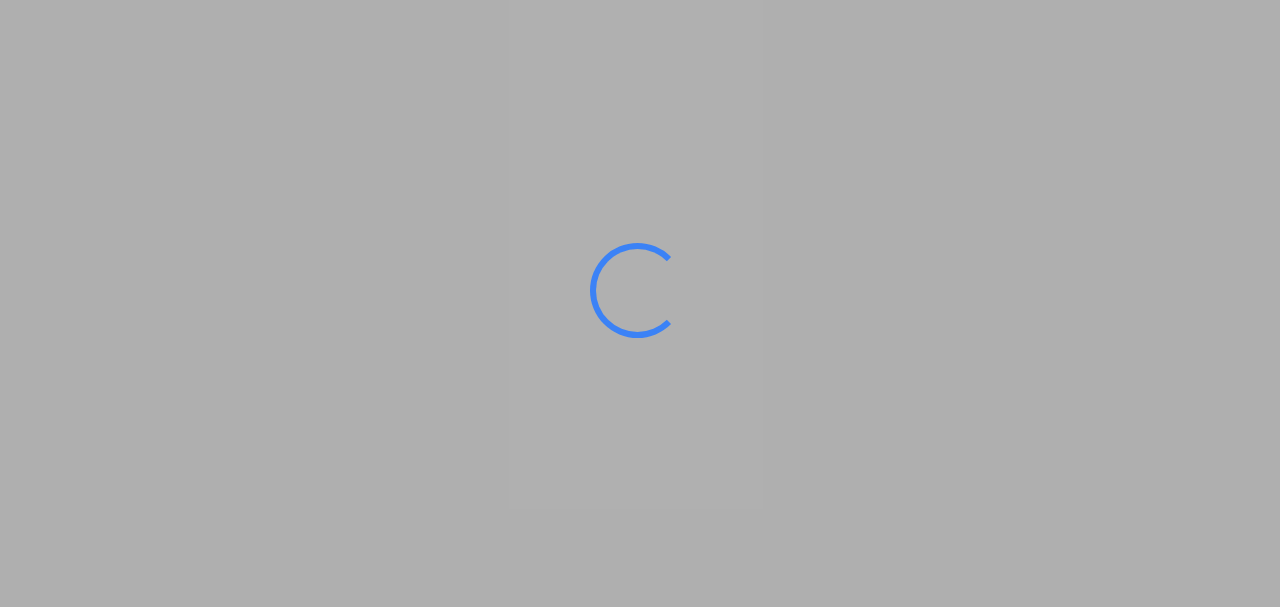 scroll, scrollTop: 0, scrollLeft: 0, axis: both 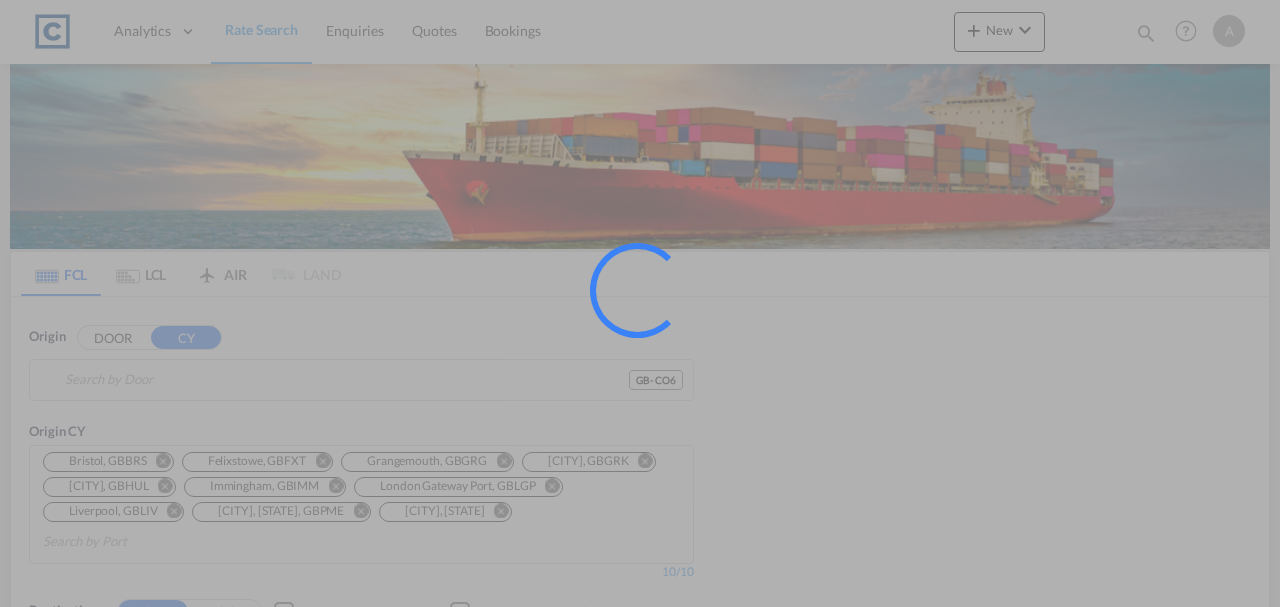 type on "GB-CO6, [CITY]" 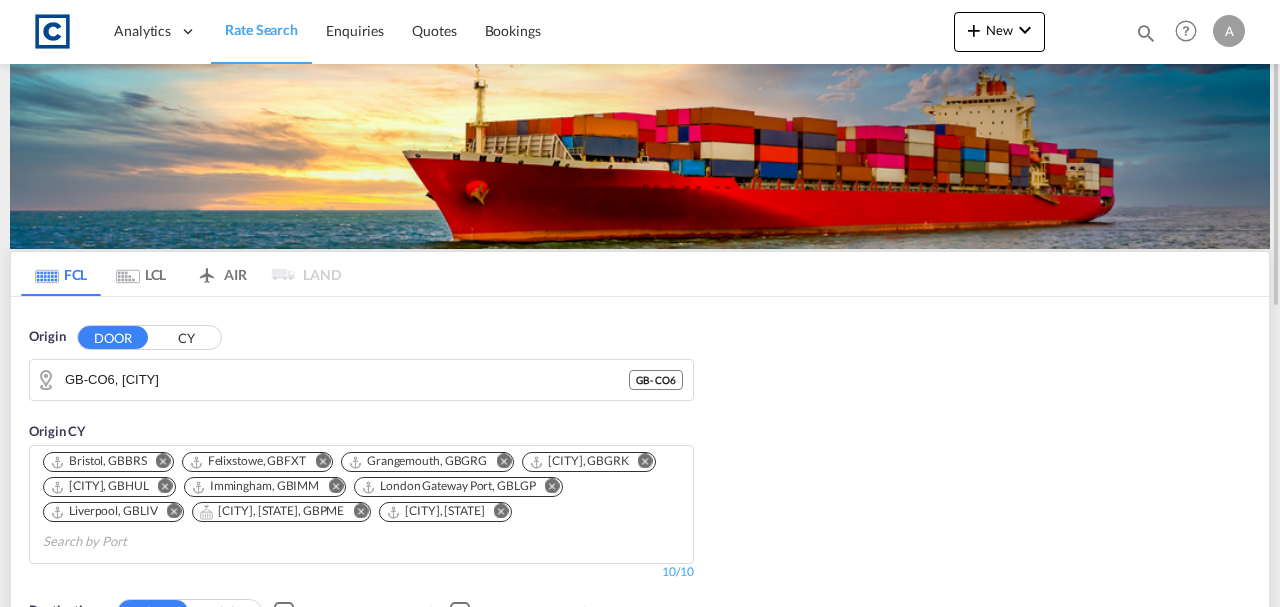click on "GB-CO6, [CITY]" at bounding box center [347, 380] 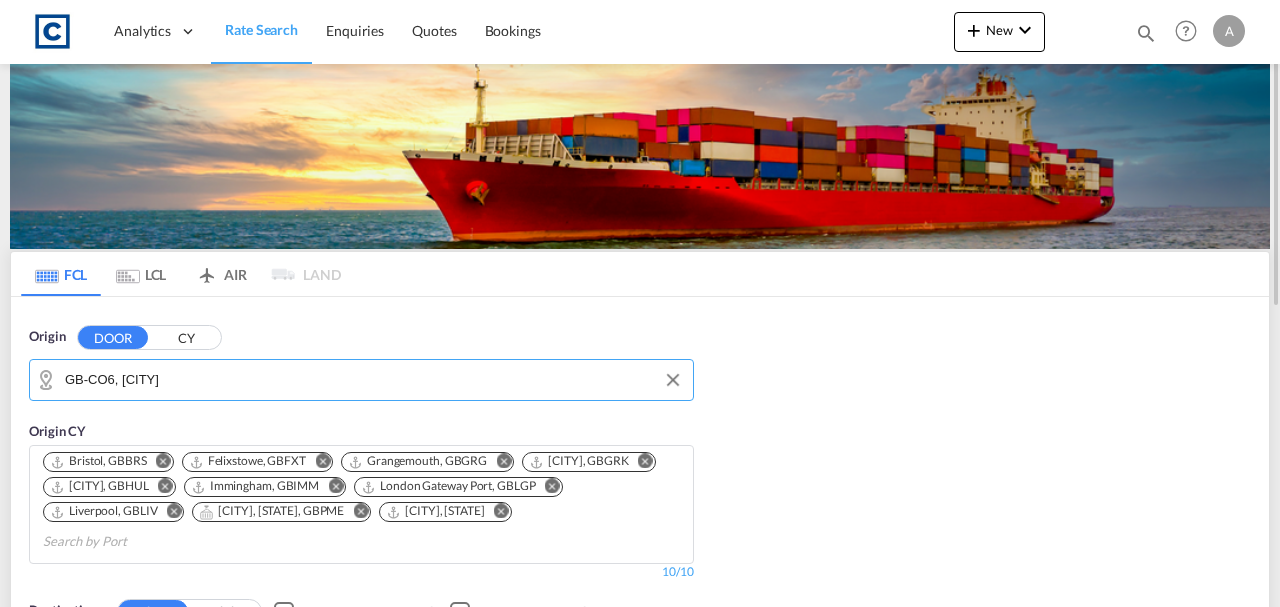 click on "GB-CO6, [CITY]" at bounding box center (374, 380) 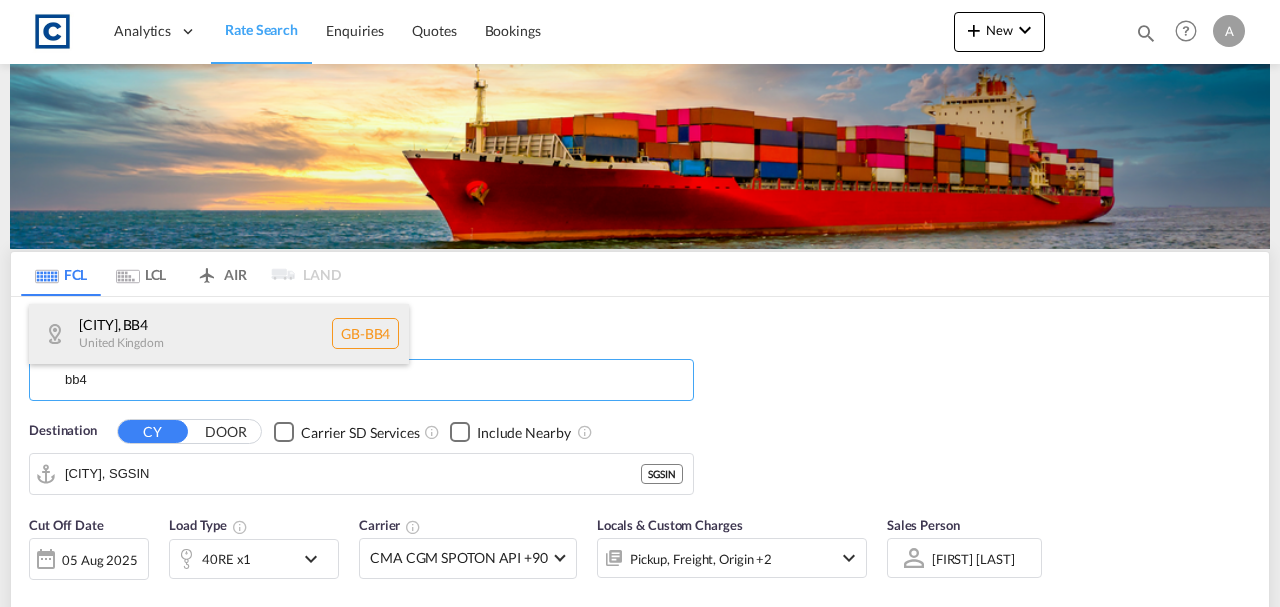 click on "[CITY] ,
BB4
[COUNTRY]
GB-BB4" at bounding box center (219, 334) 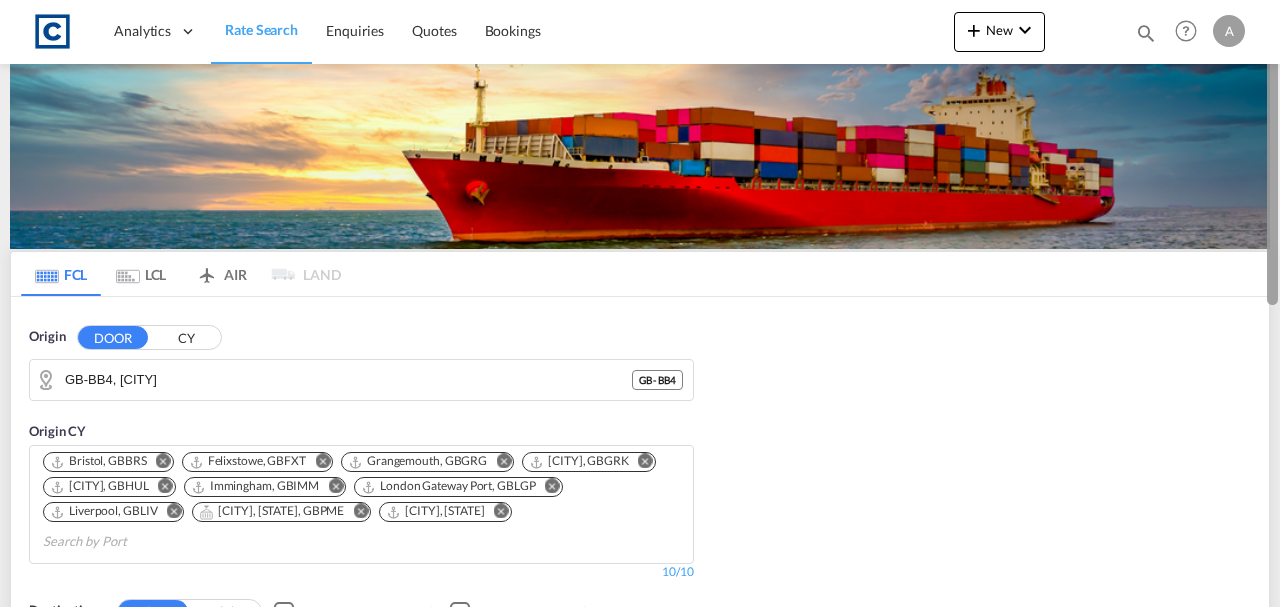 drag, startPoint x: 1279, startPoint y: 216, endPoint x: 1276, endPoint y: 277, distance: 61.073727 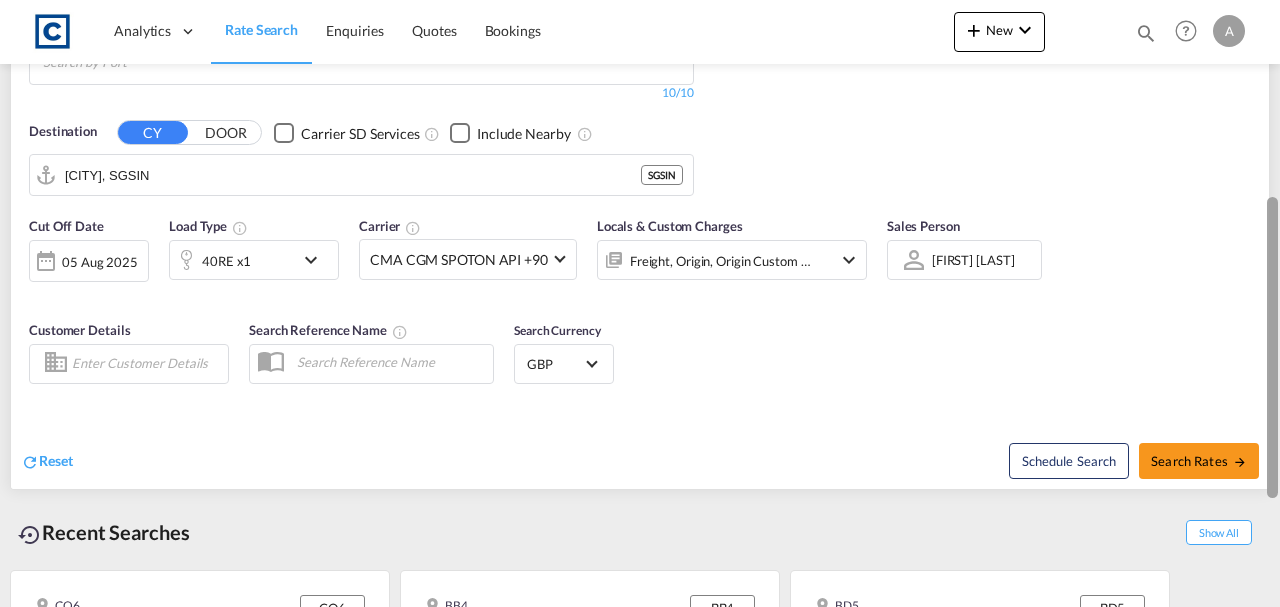 scroll, scrollTop: 449, scrollLeft: 0, axis: vertical 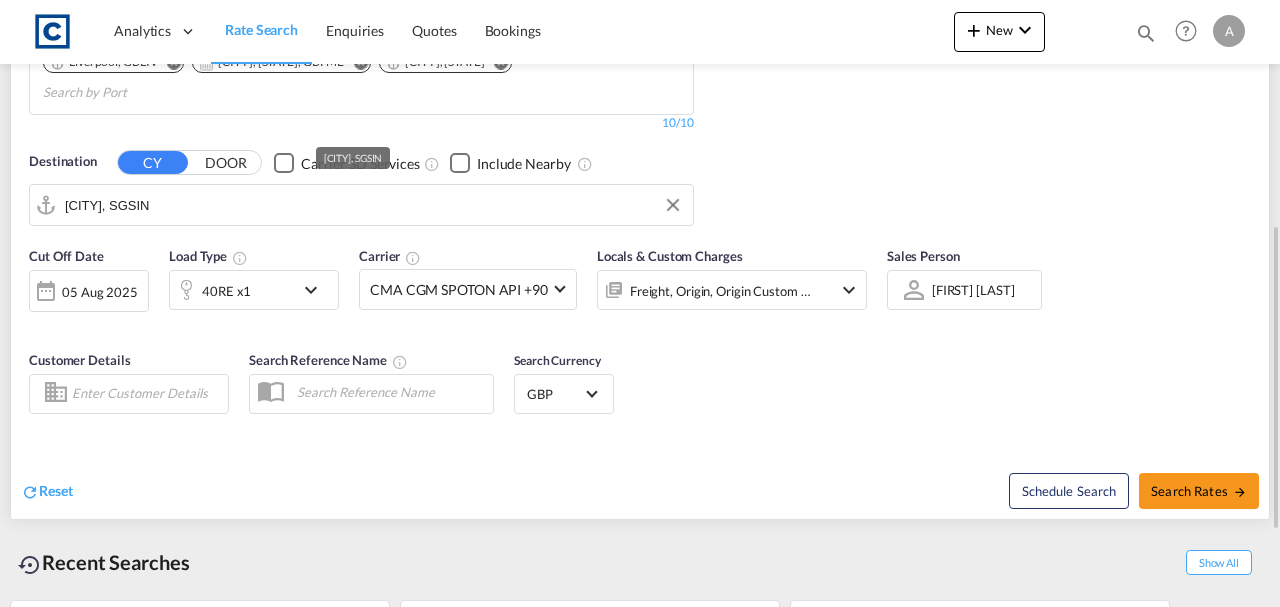 click on "[CITY], SGSIN" at bounding box center [374, 205] 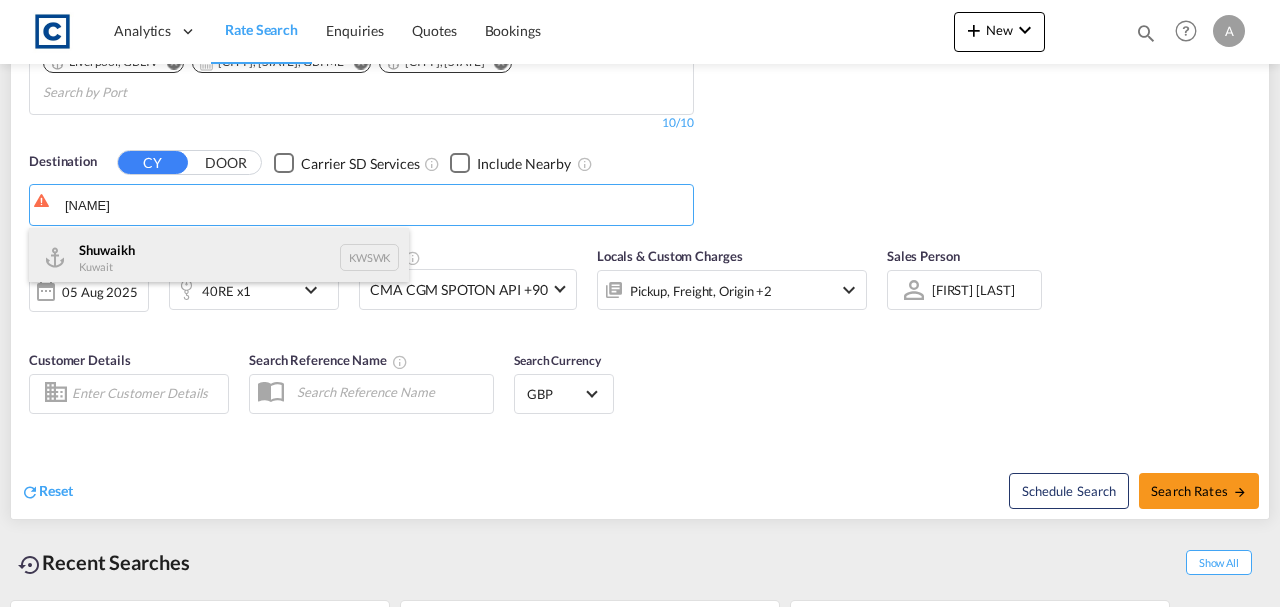 click on "[NAME]
[COUNTRY]
KWSWK" at bounding box center (219, 258) 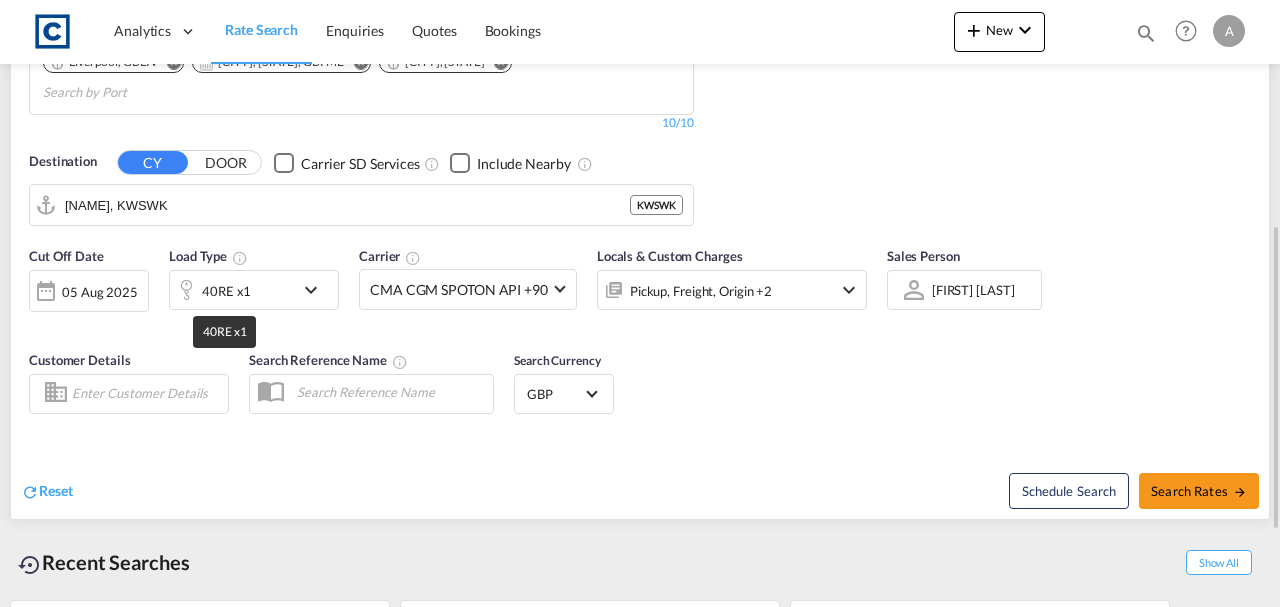 click on "40RE x1" at bounding box center (226, 291) 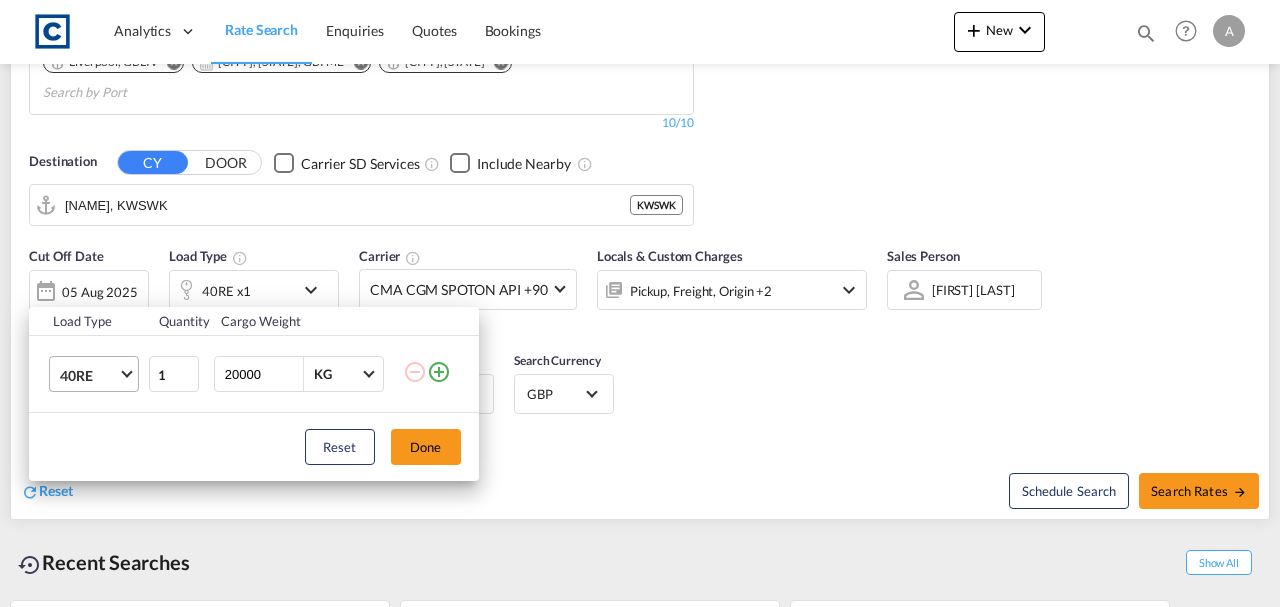 click on "40RE" at bounding box center (98, 374) 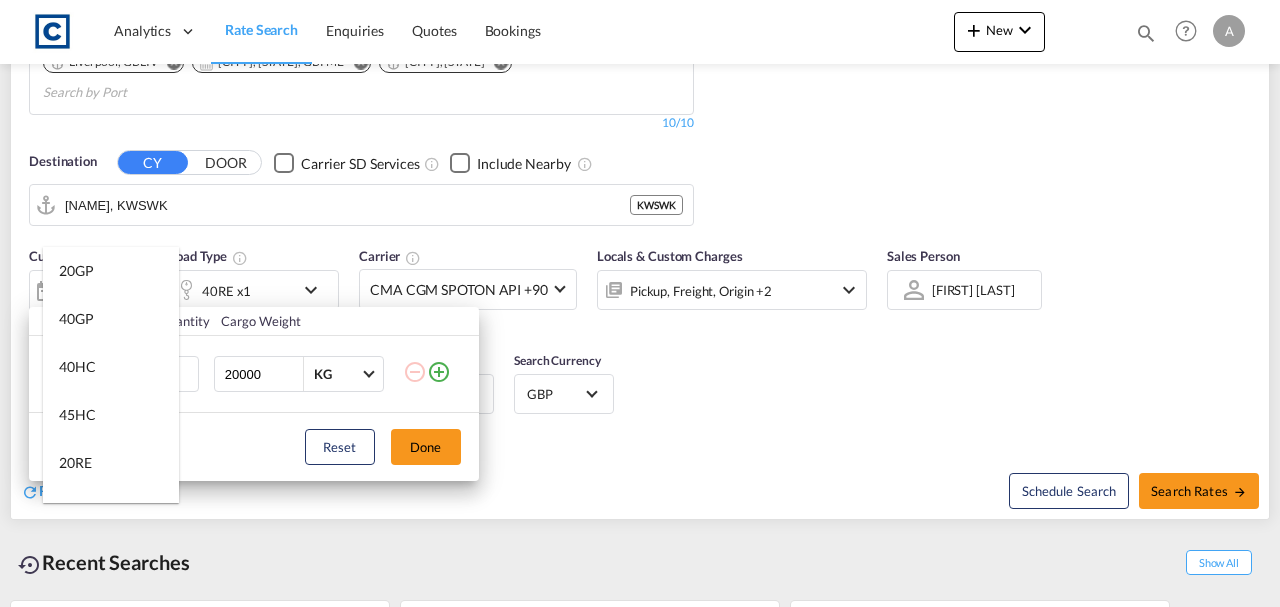 scroll, scrollTop: 136, scrollLeft: 0, axis: vertical 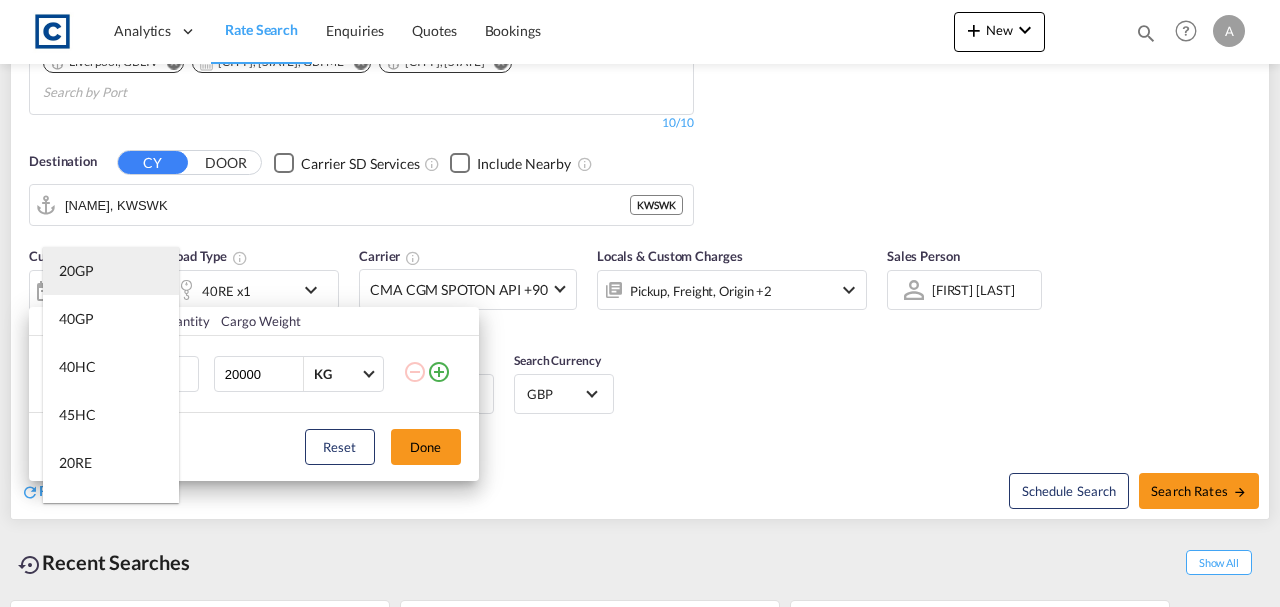 click on "20GP" at bounding box center [76, 271] 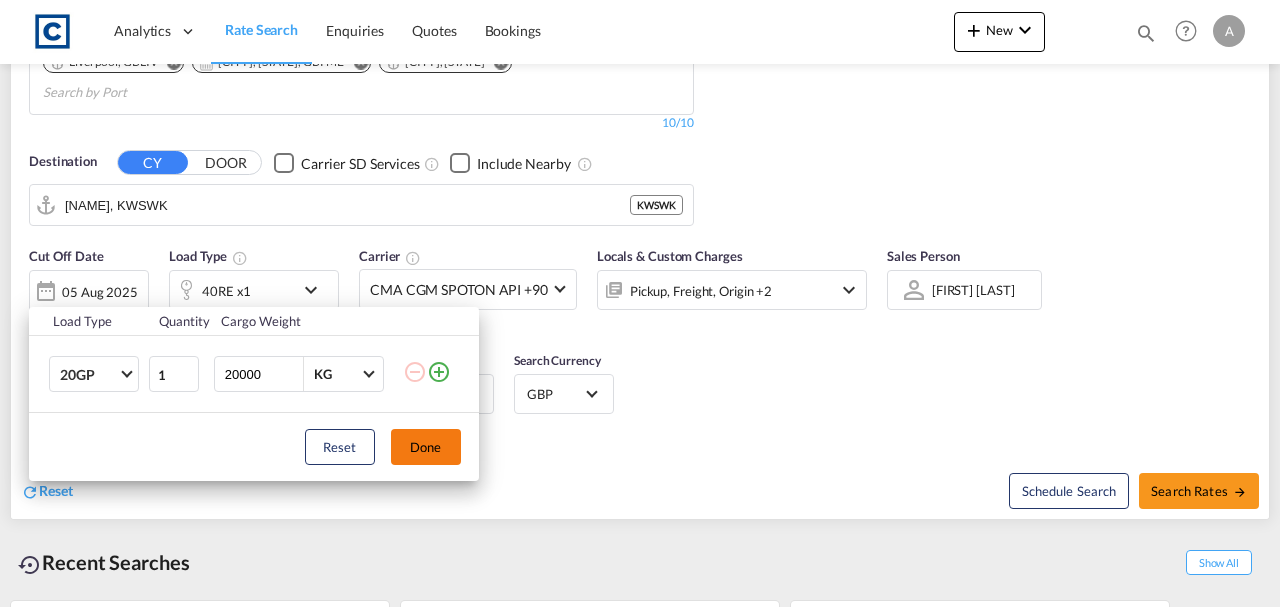 click on "Done" at bounding box center (426, 447) 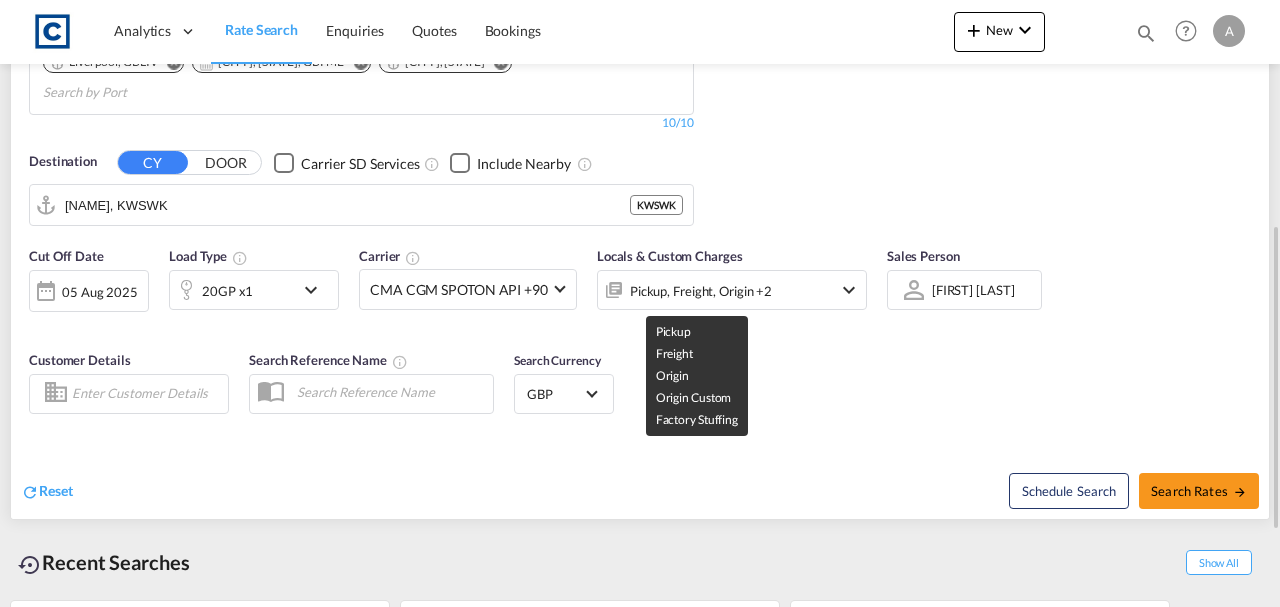 click on "Pickup,  Freight,  Origin +2" at bounding box center (701, 291) 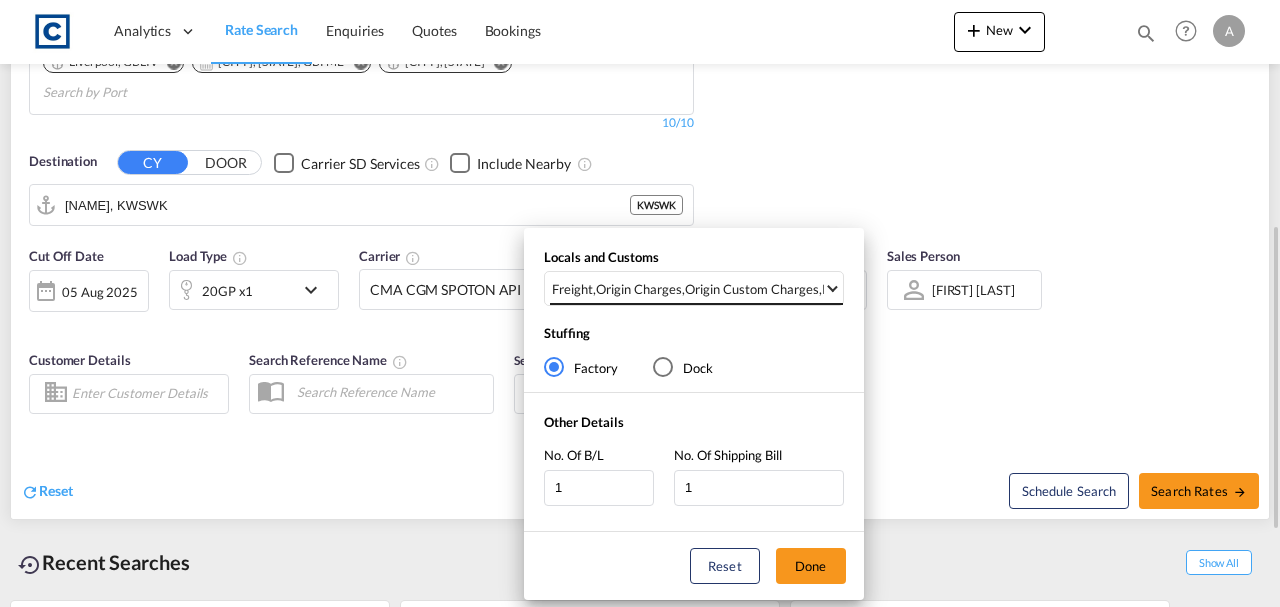 click on "Origin Custom Charges" at bounding box center (752, 289) 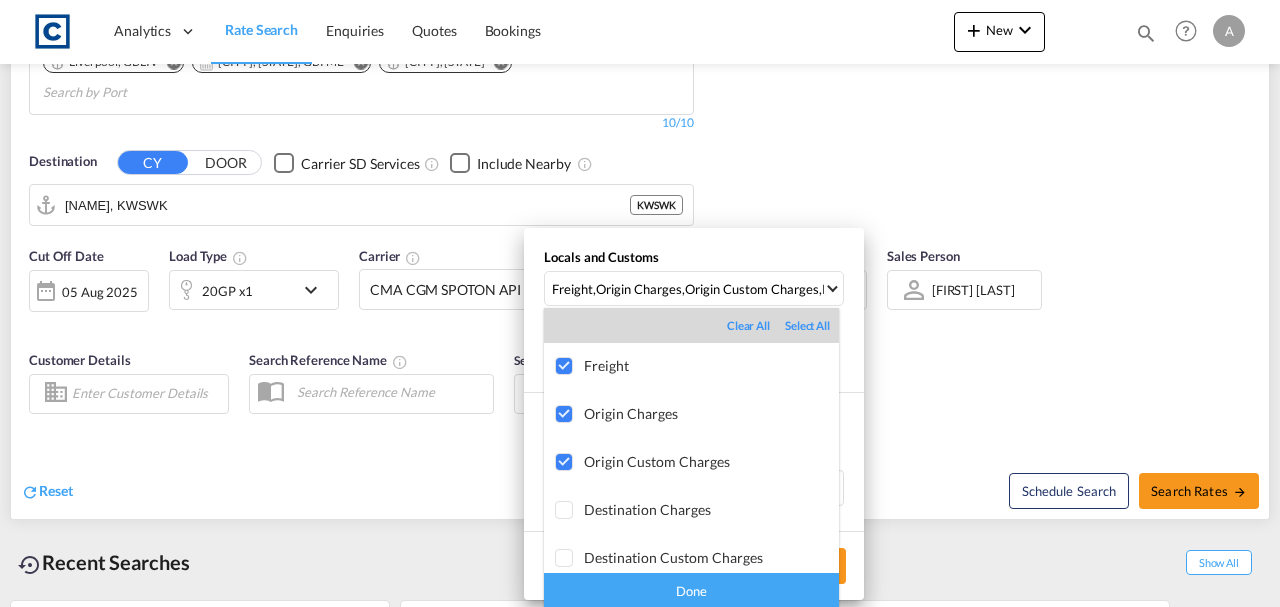 click on "Done" at bounding box center (691, 590) 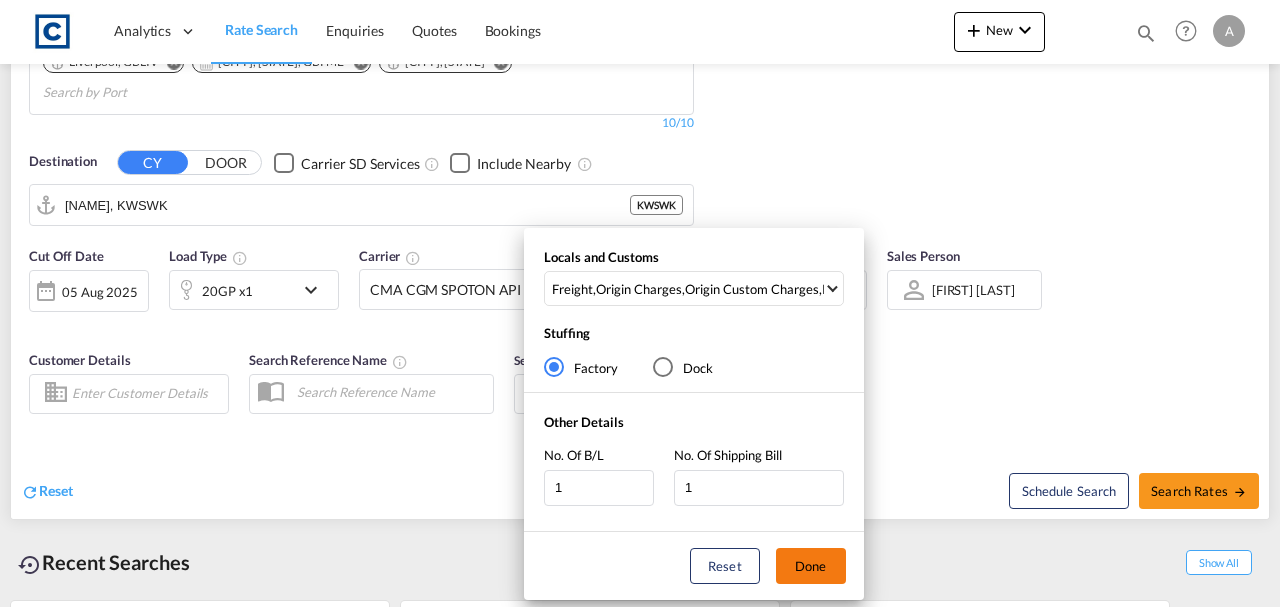 click on "Done" at bounding box center (811, 566) 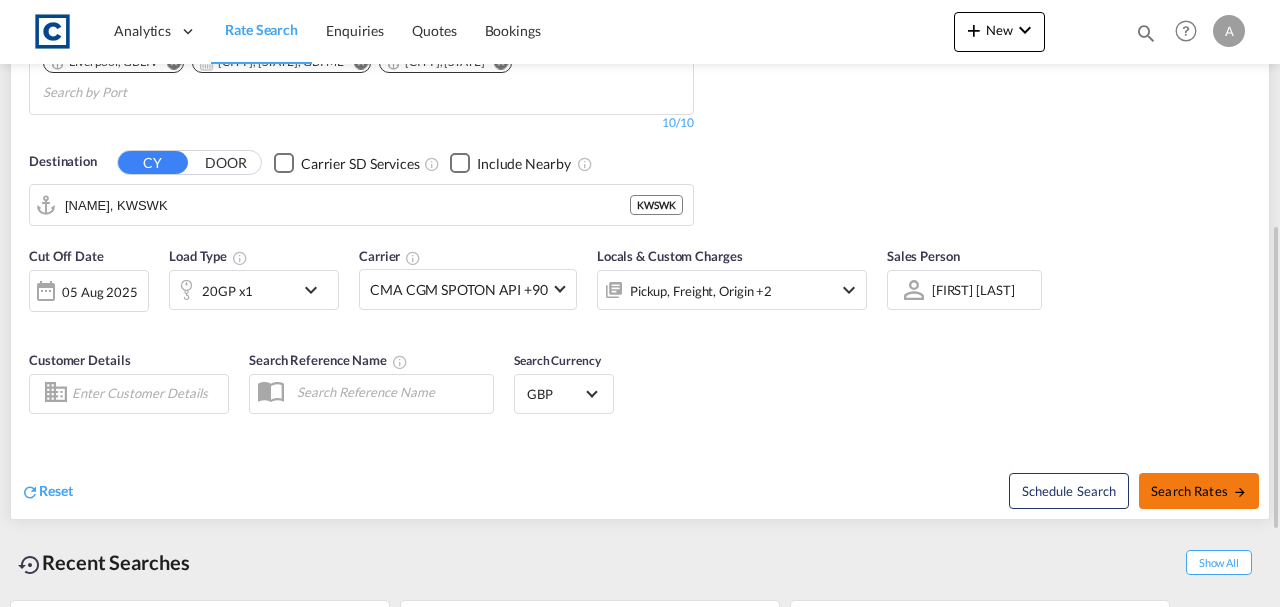 click on "Search Rates" at bounding box center [1199, 491] 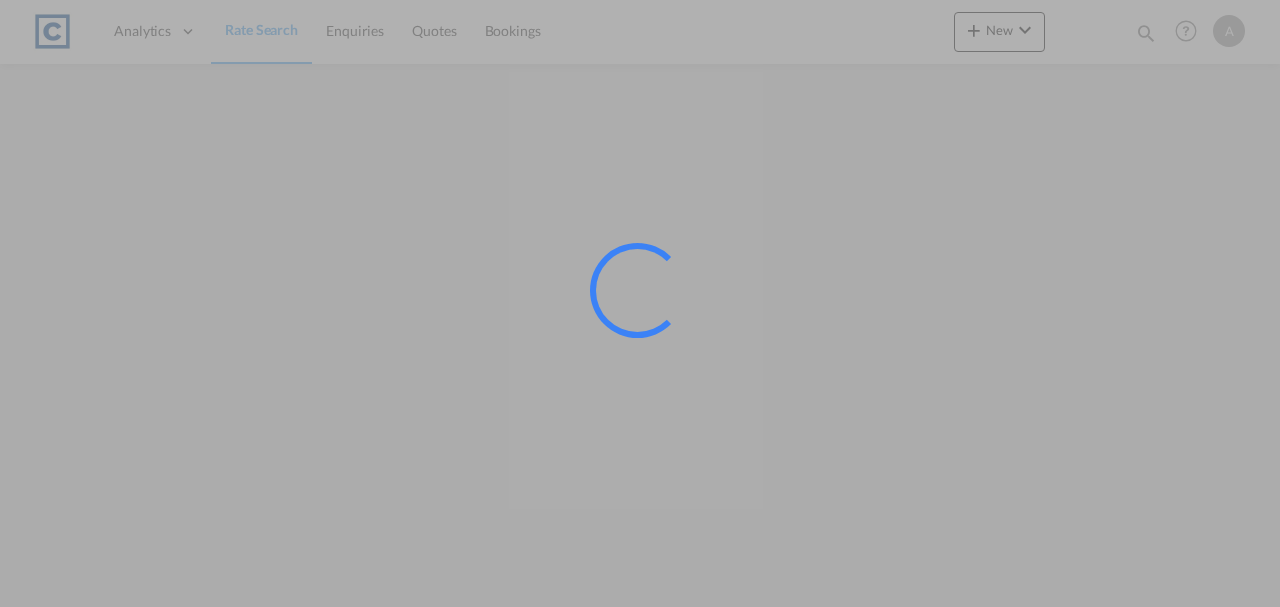 scroll, scrollTop: 0, scrollLeft: 0, axis: both 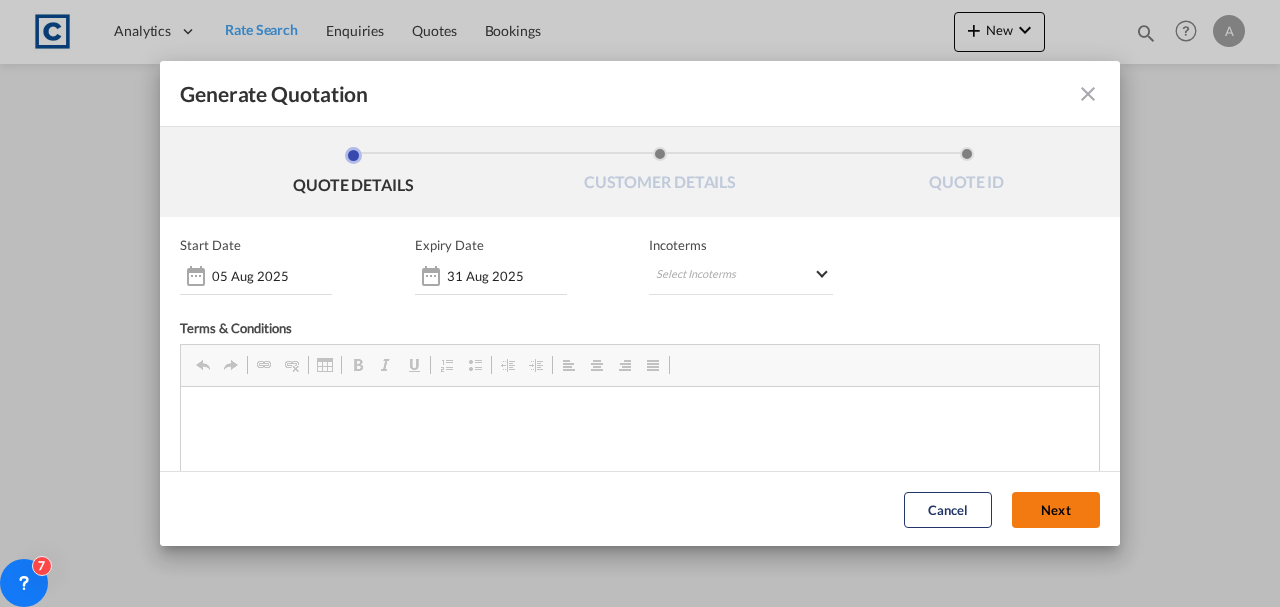 click on "Next" at bounding box center (1056, 509) 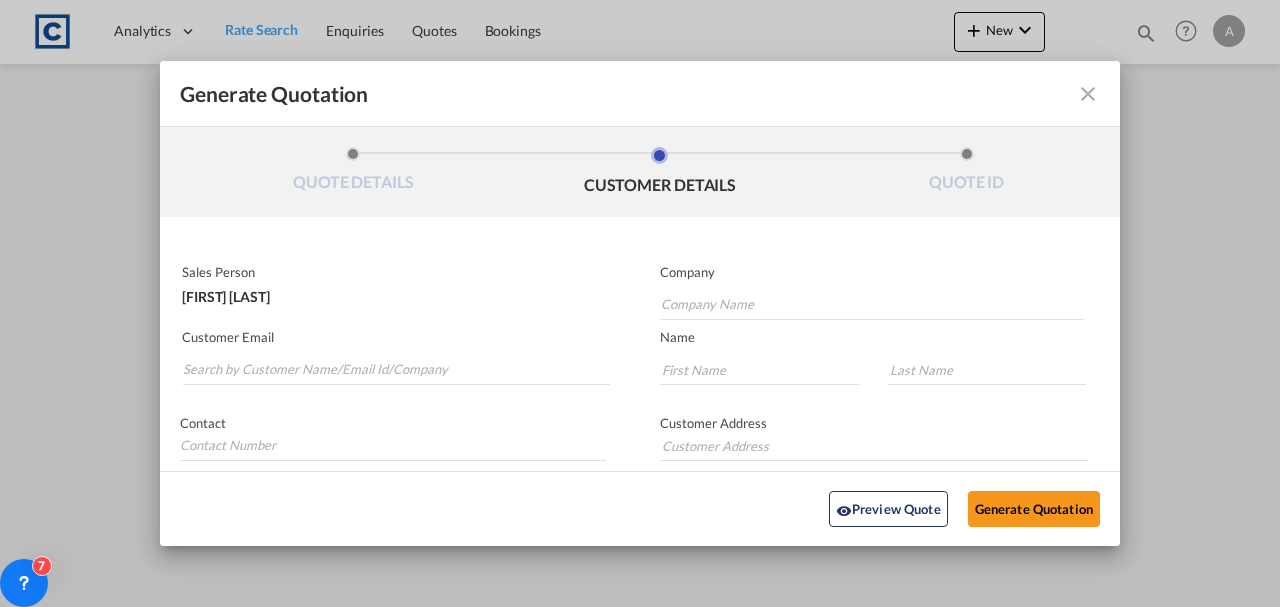 scroll, scrollTop: 0, scrollLeft: 0, axis: both 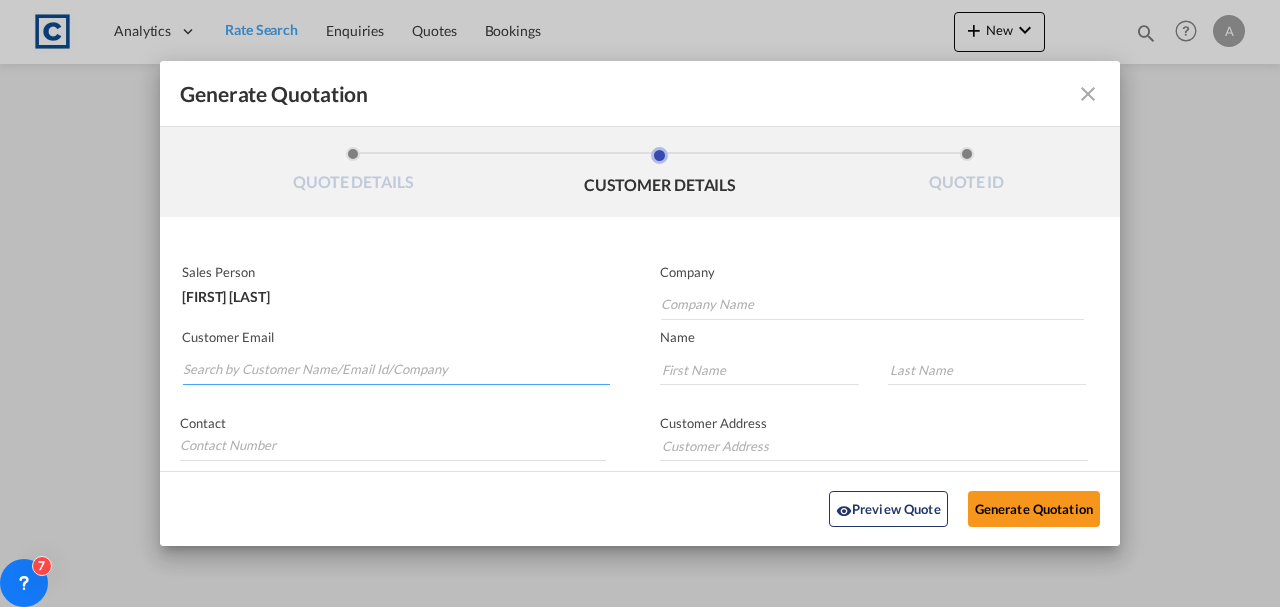 click at bounding box center [396, 370] 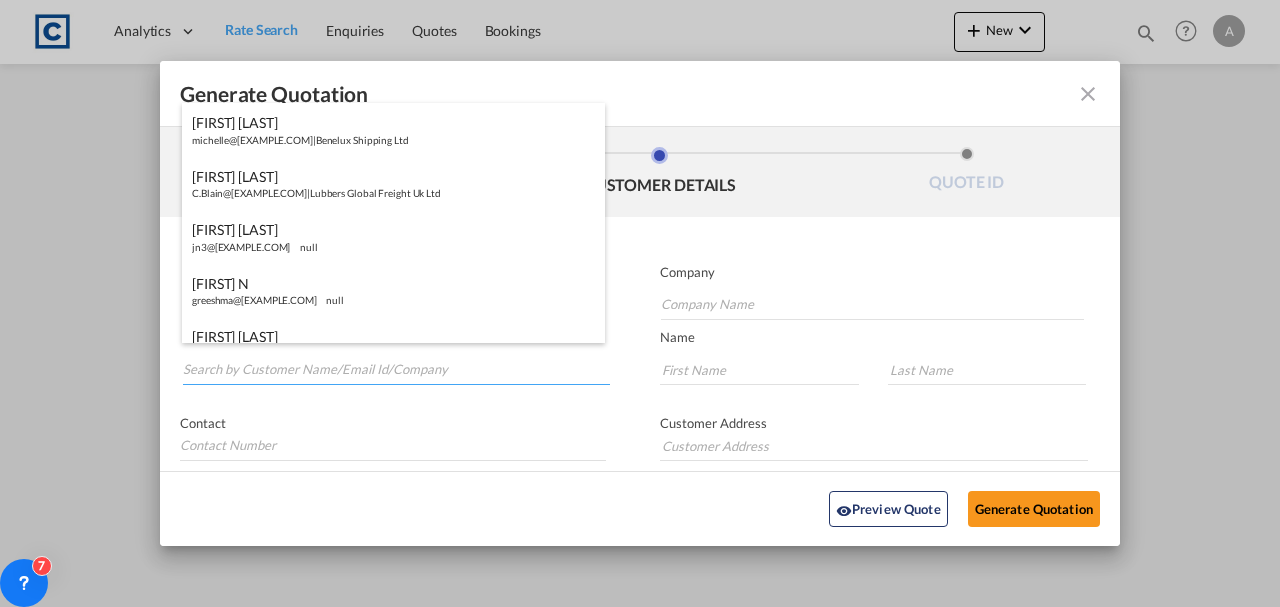 paste on "Ops@bifs.net" 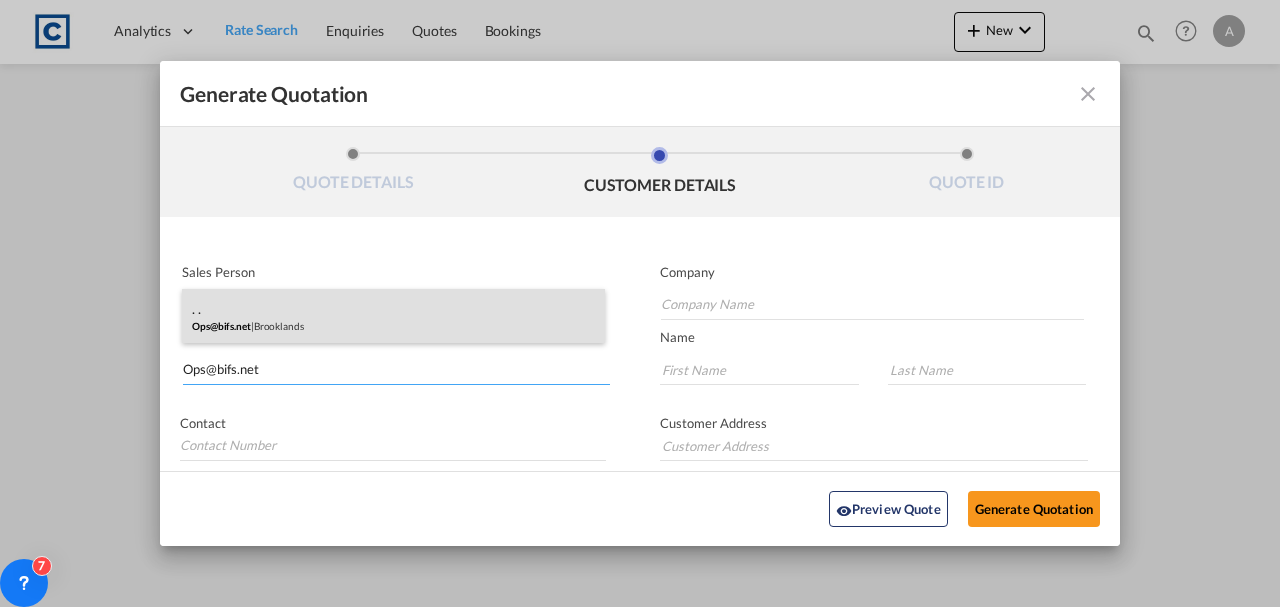 type on "Ops@bifs.net" 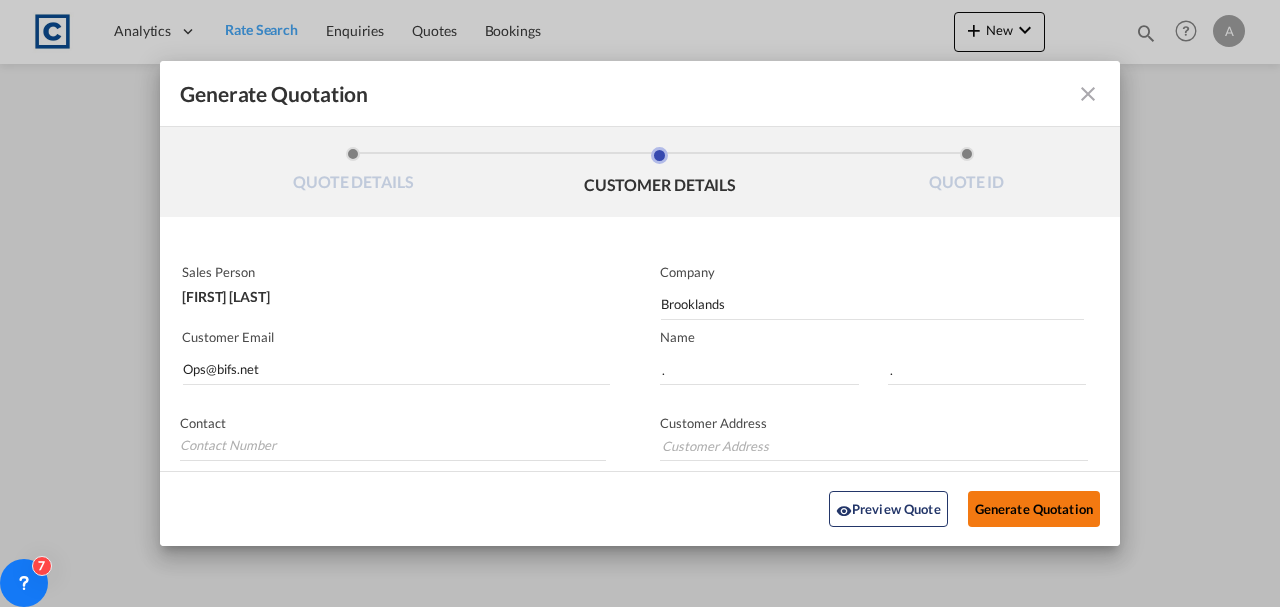 click on "Generate Quotation" at bounding box center (1034, 509) 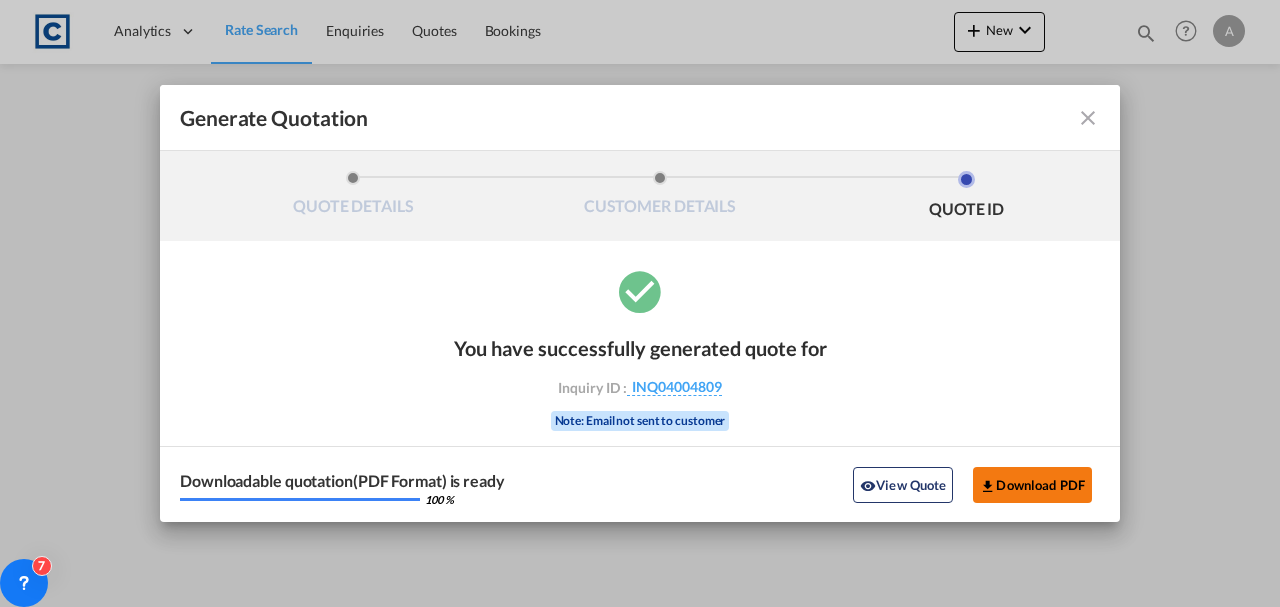 click on "Download PDF" at bounding box center [1032, 485] 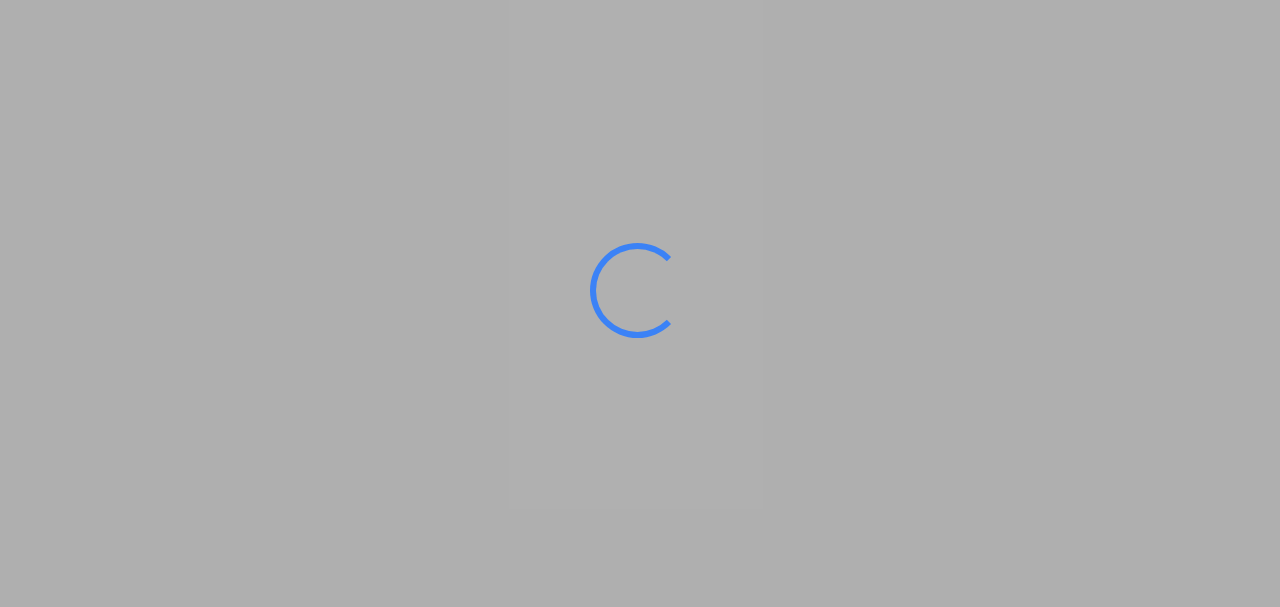 scroll, scrollTop: 0, scrollLeft: 0, axis: both 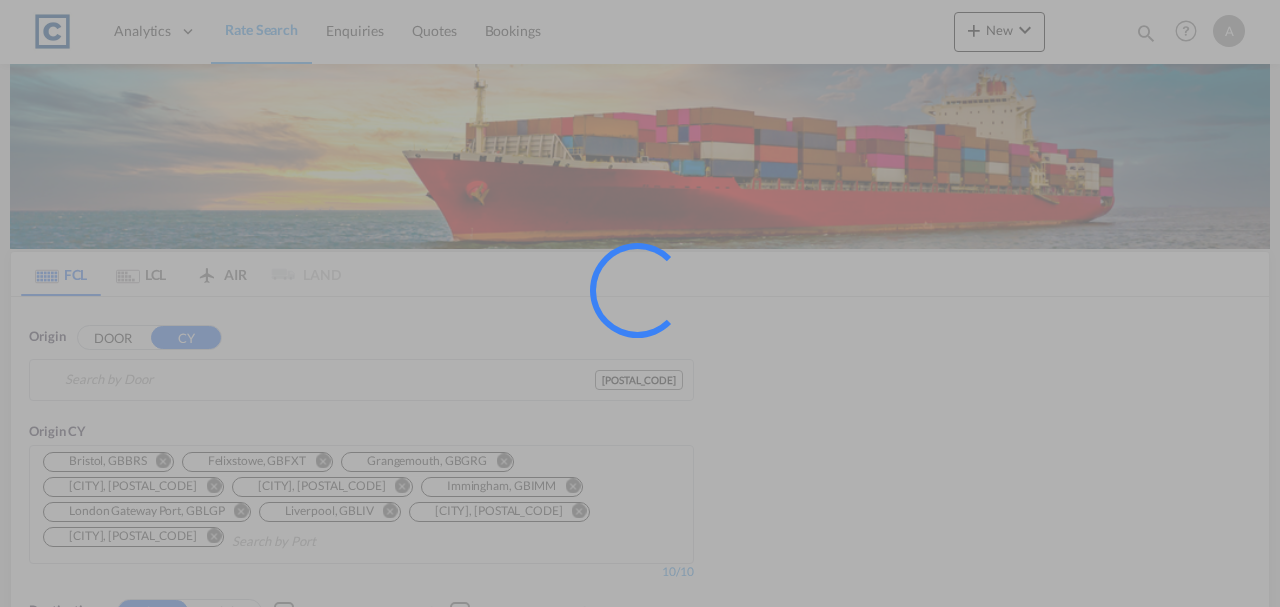 type on "GB-BB4, Rossendale" 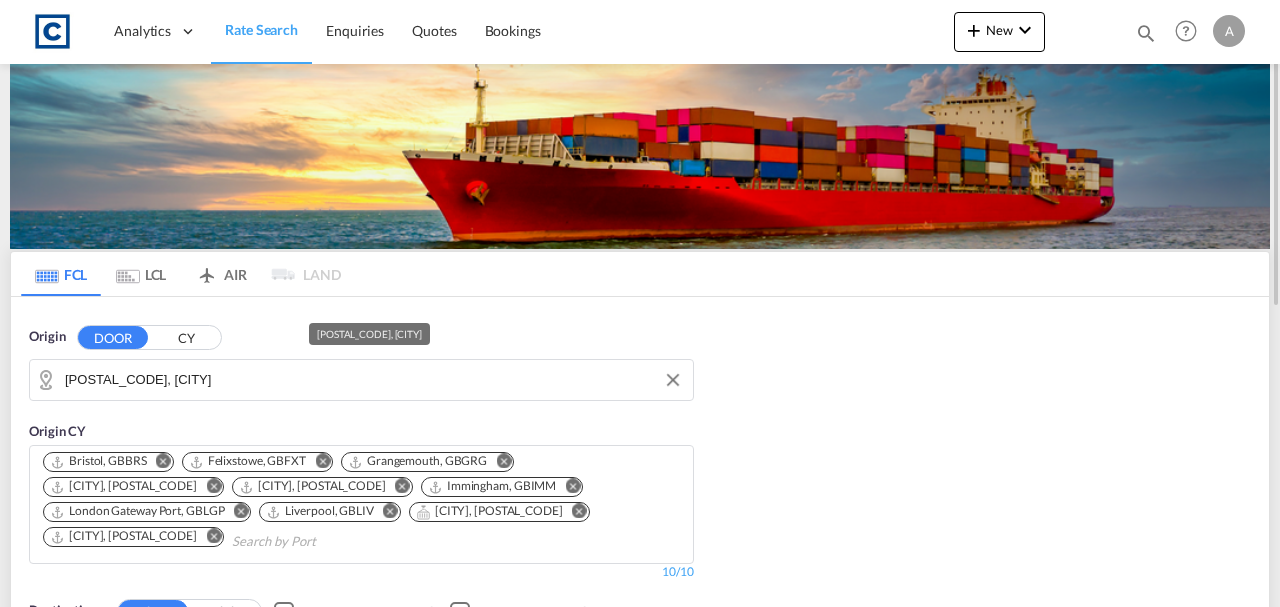 click on "GB-BB4, [CITY]" at bounding box center (374, 380) 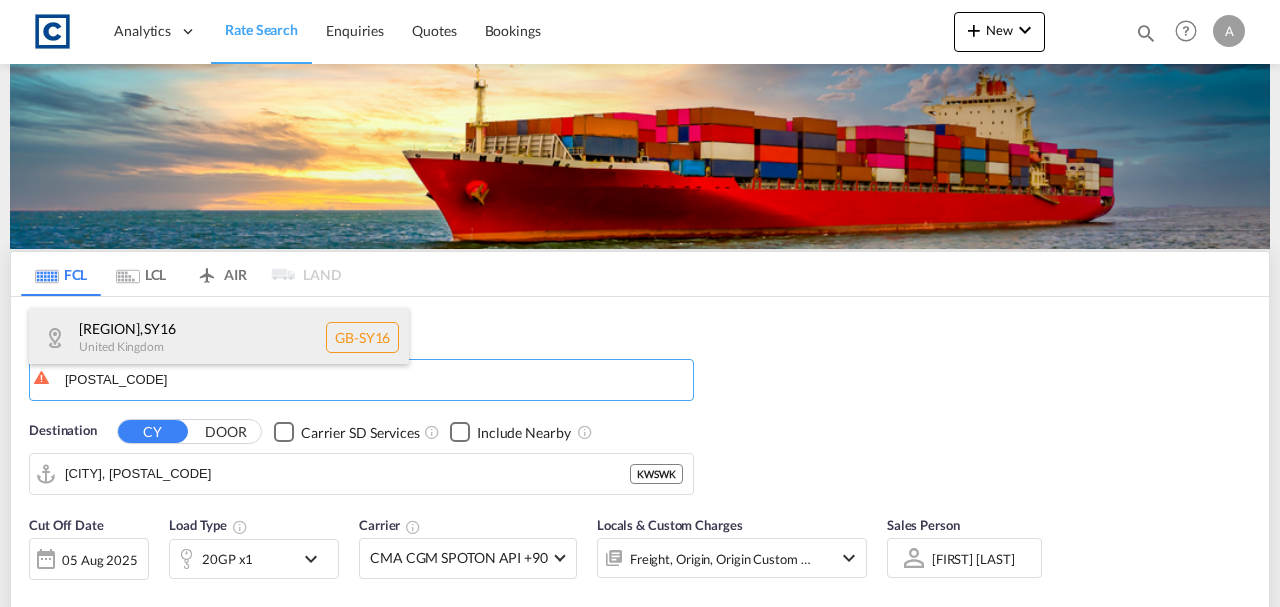 click on "Powys ,
SY16
United Kingdom
GB-SY16" at bounding box center [219, 338] 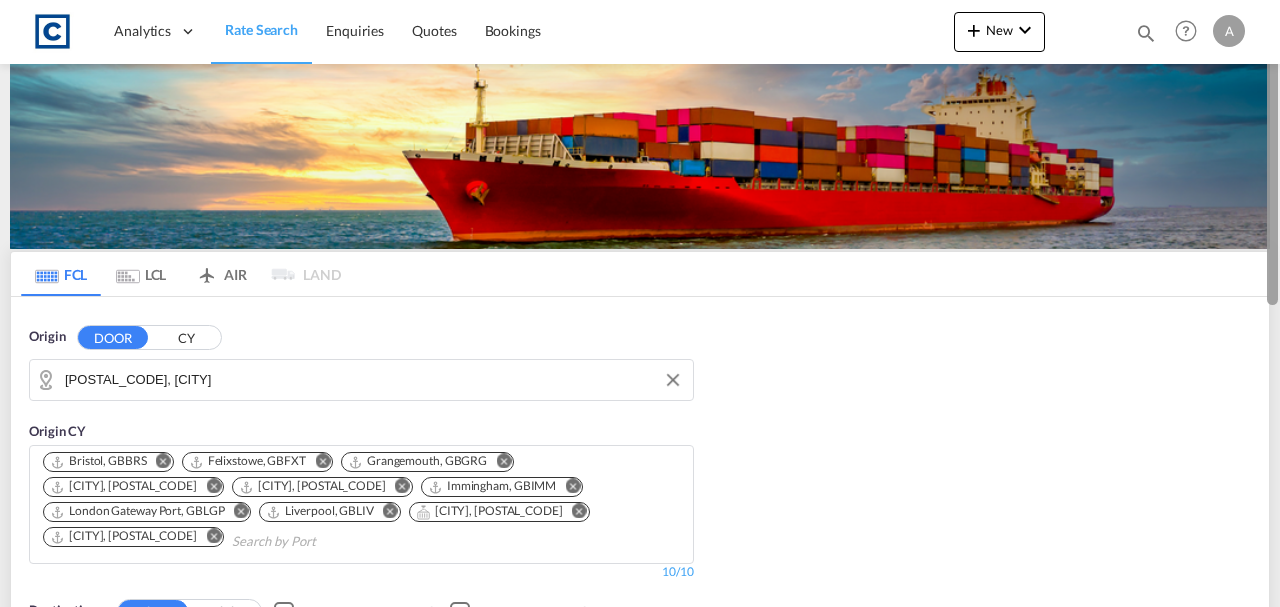 drag, startPoint x: 1279, startPoint y: 172, endPoint x: 1278, endPoint y: 190, distance: 18.027756 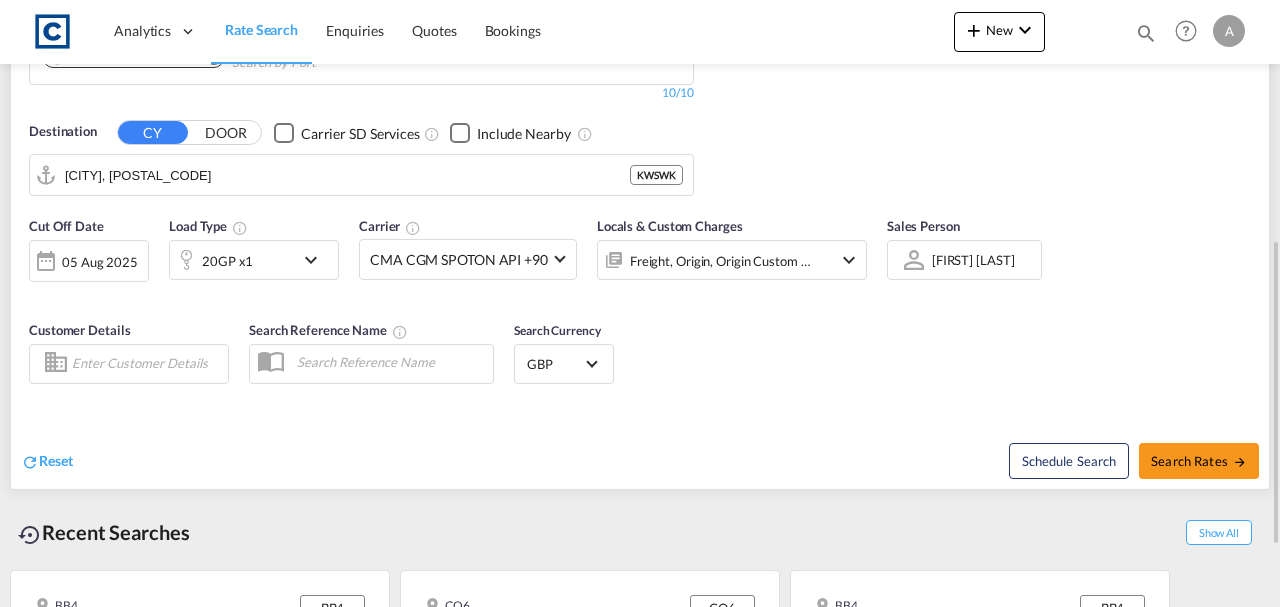 scroll, scrollTop: 449, scrollLeft: 0, axis: vertical 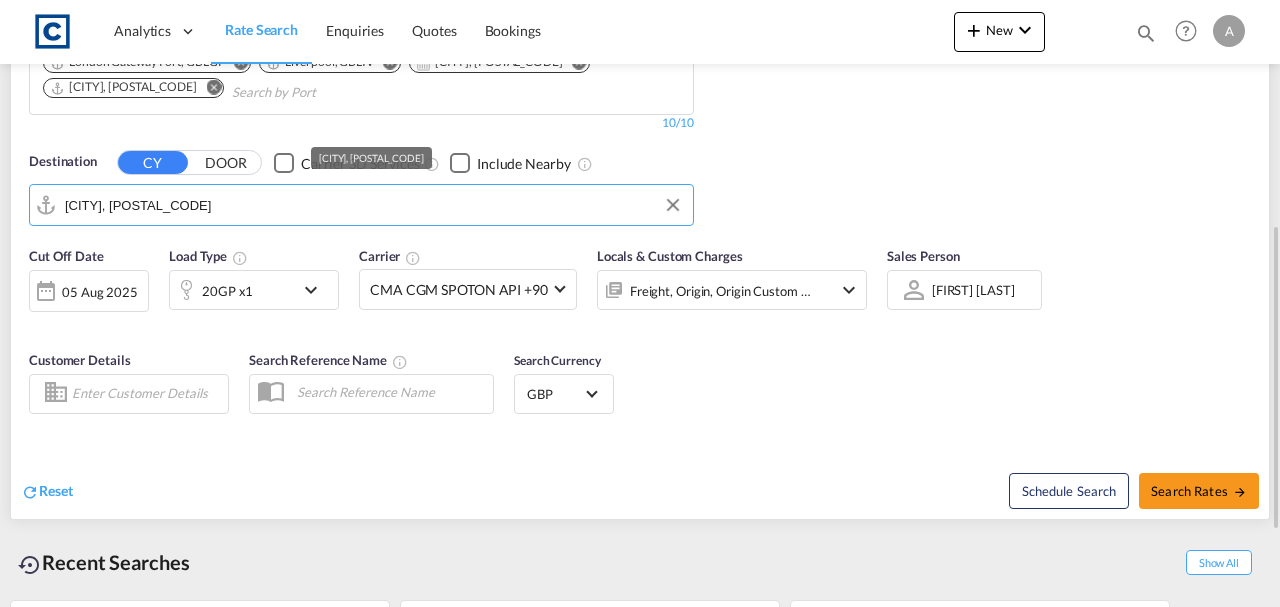click on "[NAME], KWSWK" at bounding box center [374, 205] 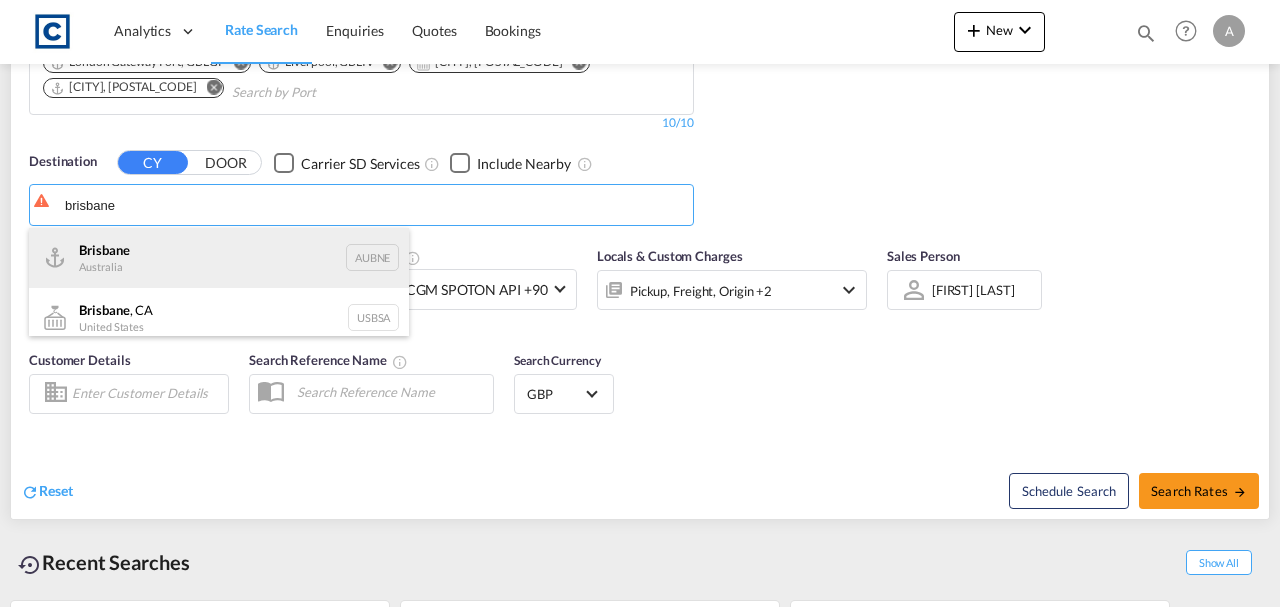 click on "Brisbane
Australia
AUBNE" at bounding box center [219, 258] 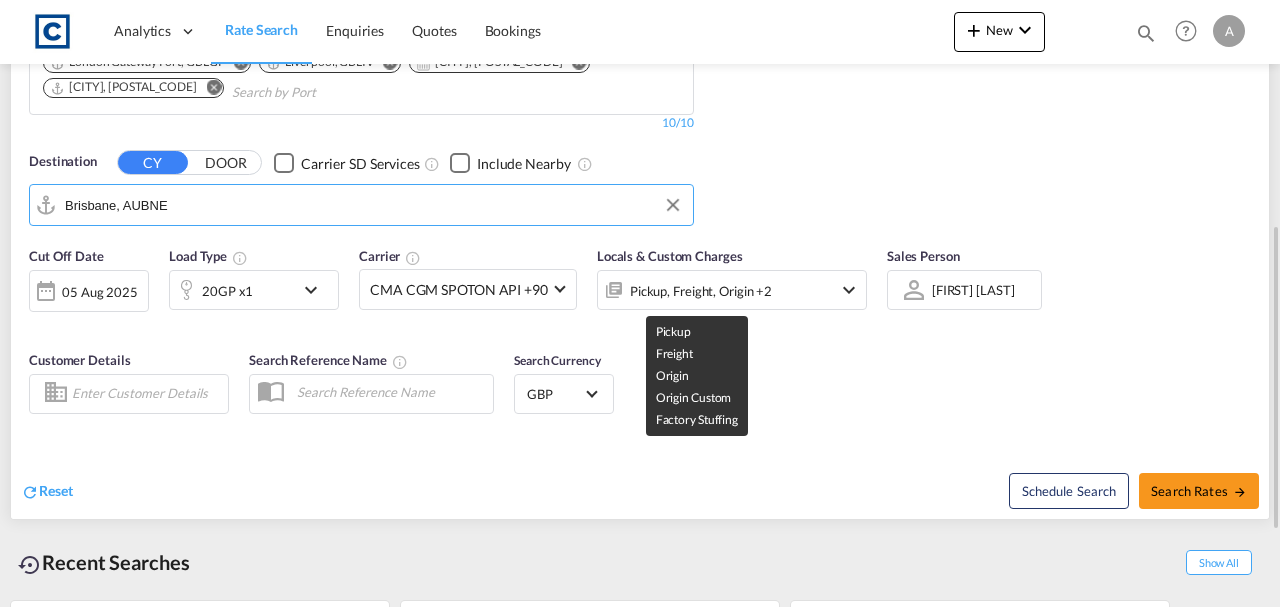 click on "Pickup,  Freight,  Origin +2" at bounding box center (701, 291) 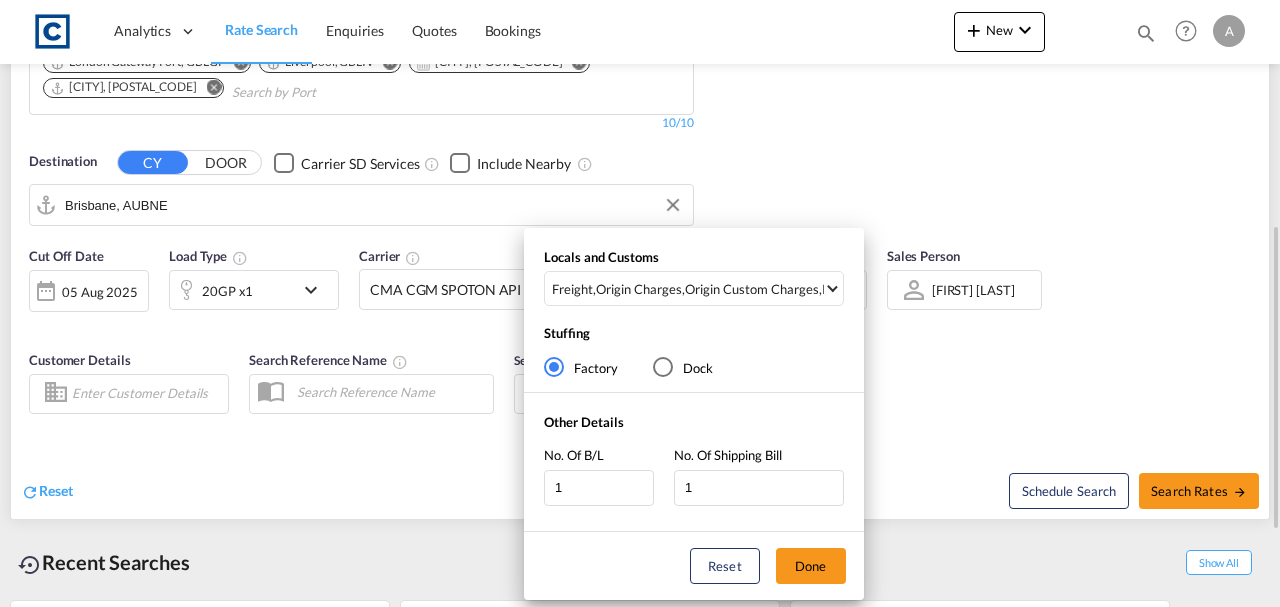 click on "Origin Custom Charges" at bounding box center [752, 289] 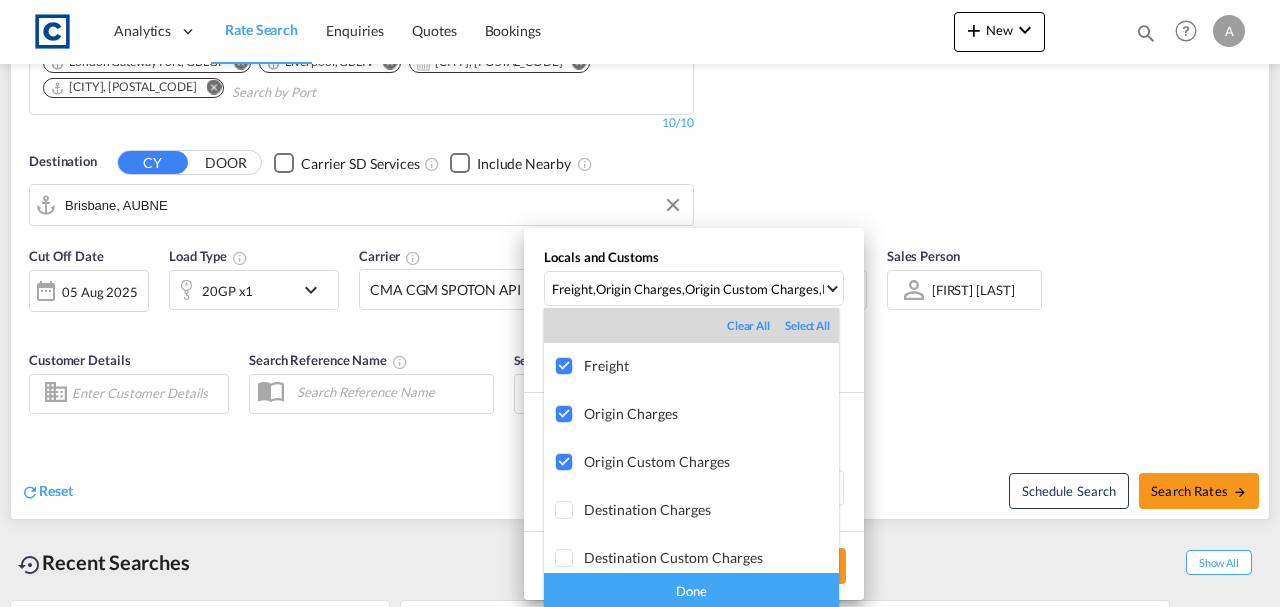 click on "Done" at bounding box center (691, 590) 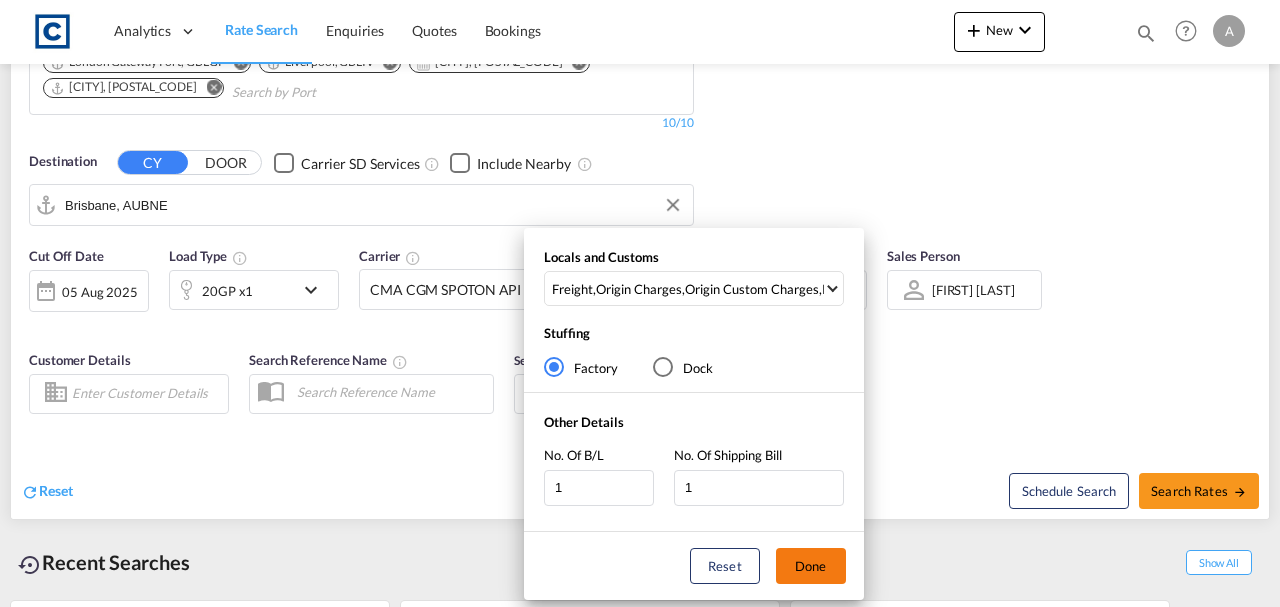 click on "Done" at bounding box center (811, 566) 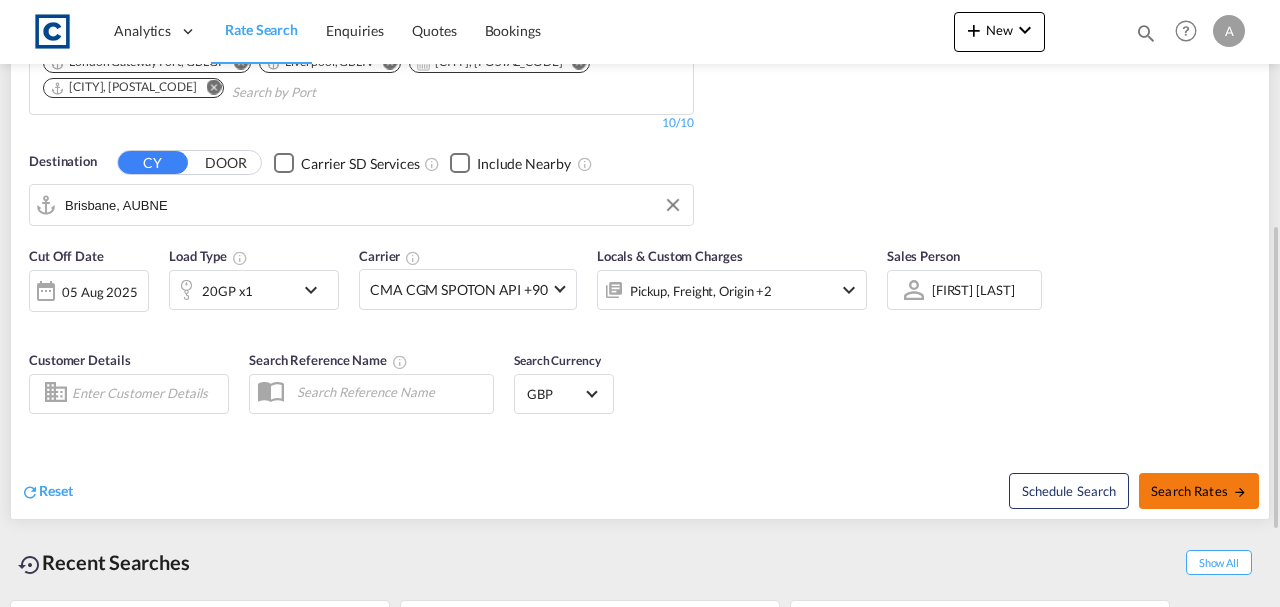 click on "Search Rates" at bounding box center [1199, 491] 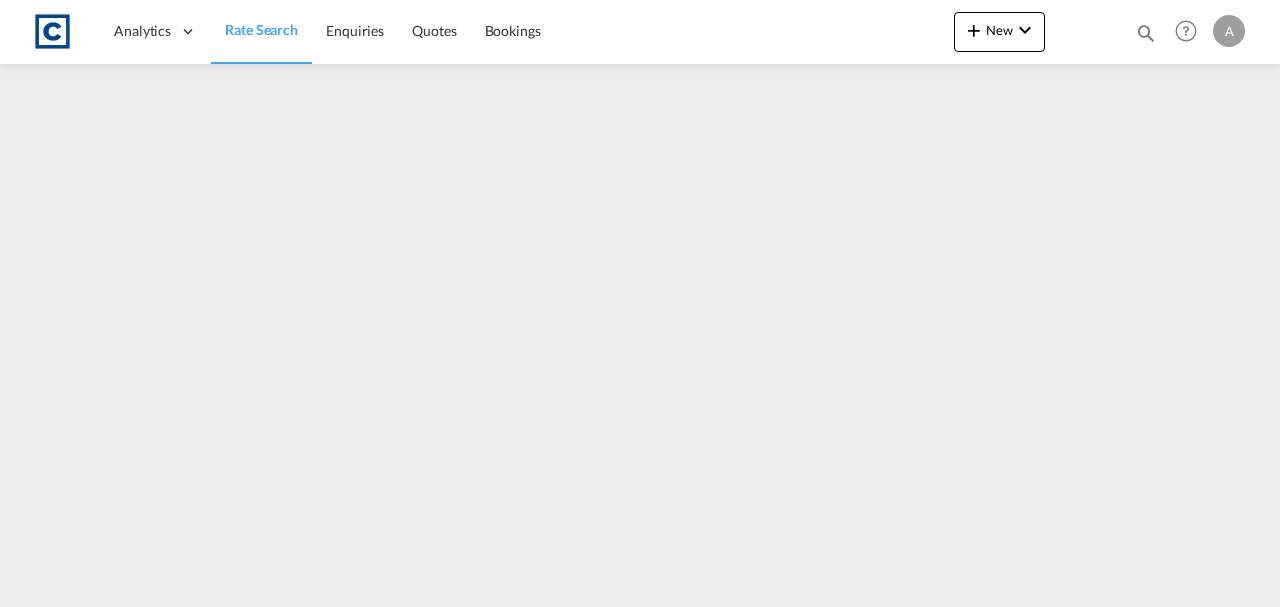 scroll, scrollTop: 0, scrollLeft: 0, axis: both 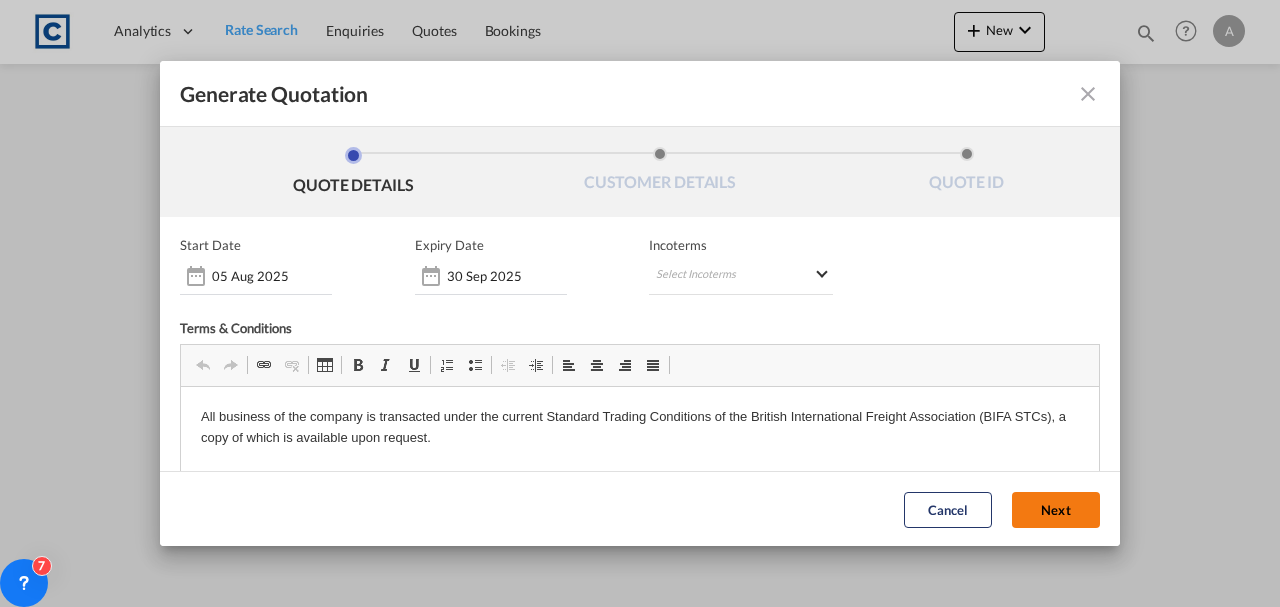 click on "Next" at bounding box center [1056, 509] 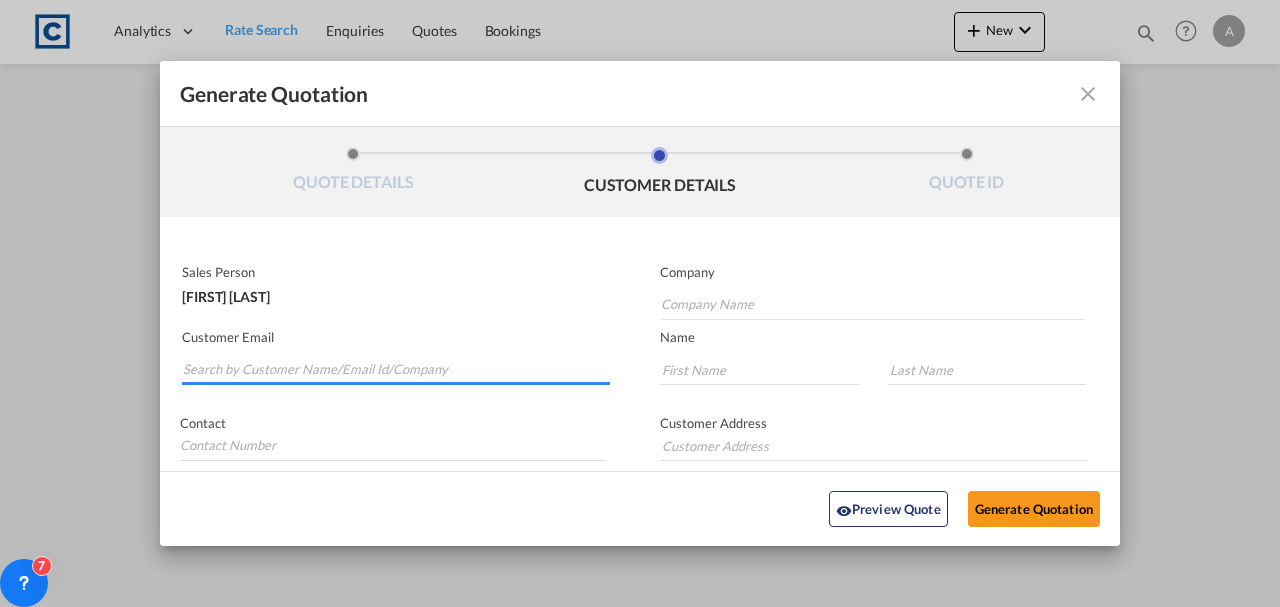 click at bounding box center (396, 370) 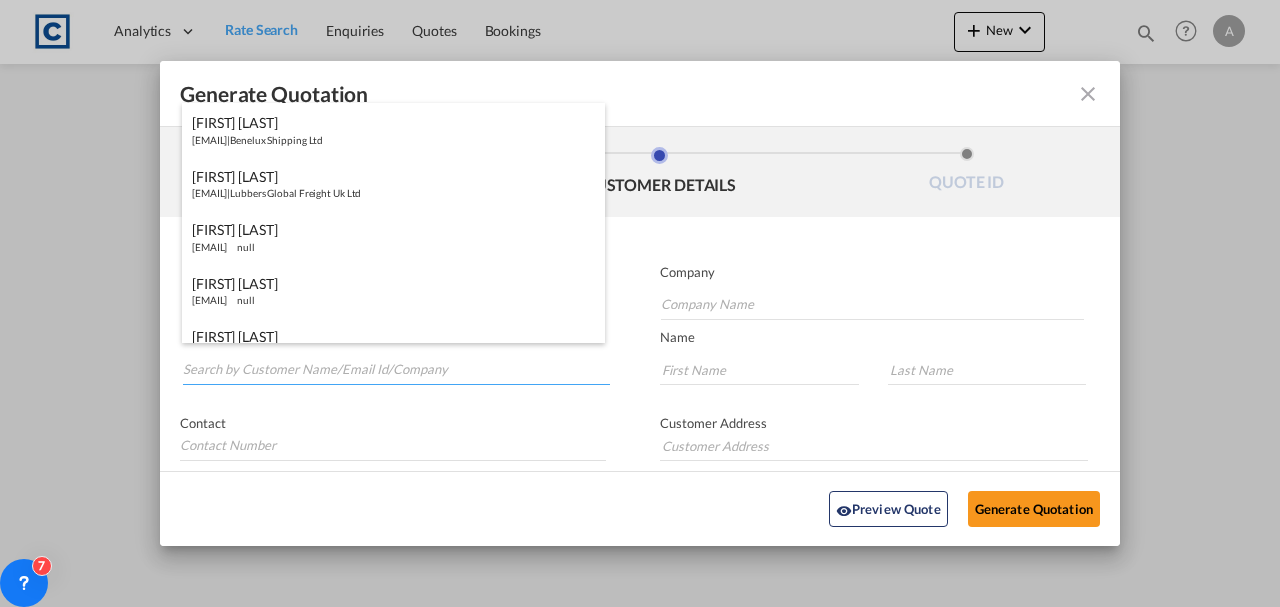 paste on "Ops@bifs.net" 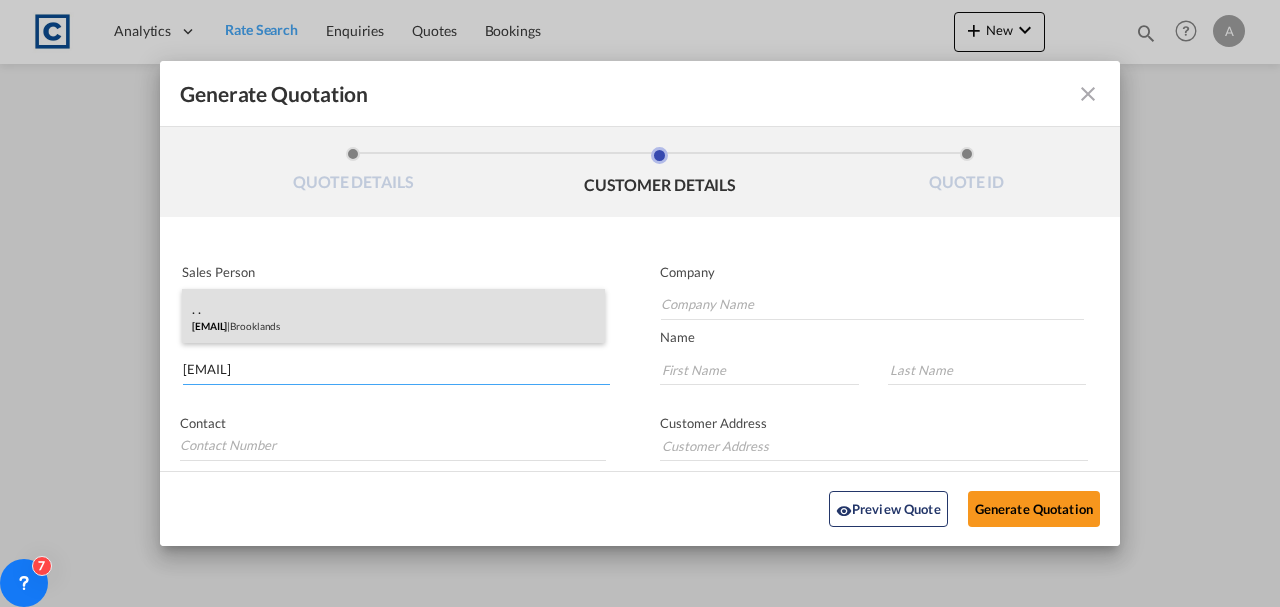 type on "Ops@bifs.net" 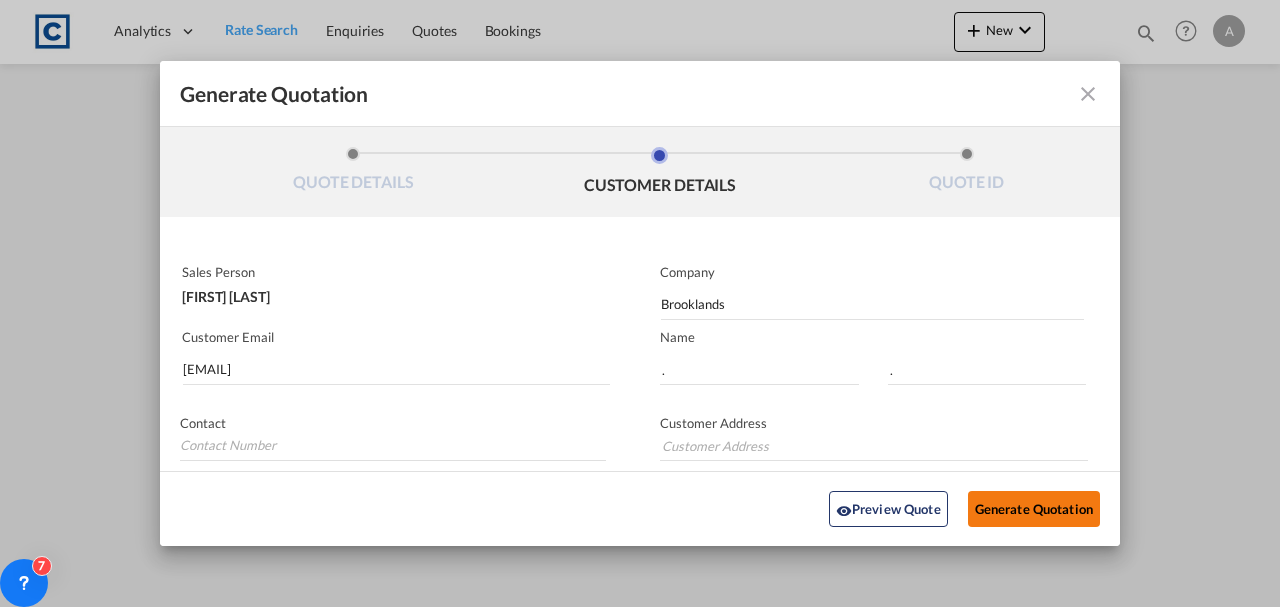 click on "Generate Quotation" at bounding box center (1034, 509) 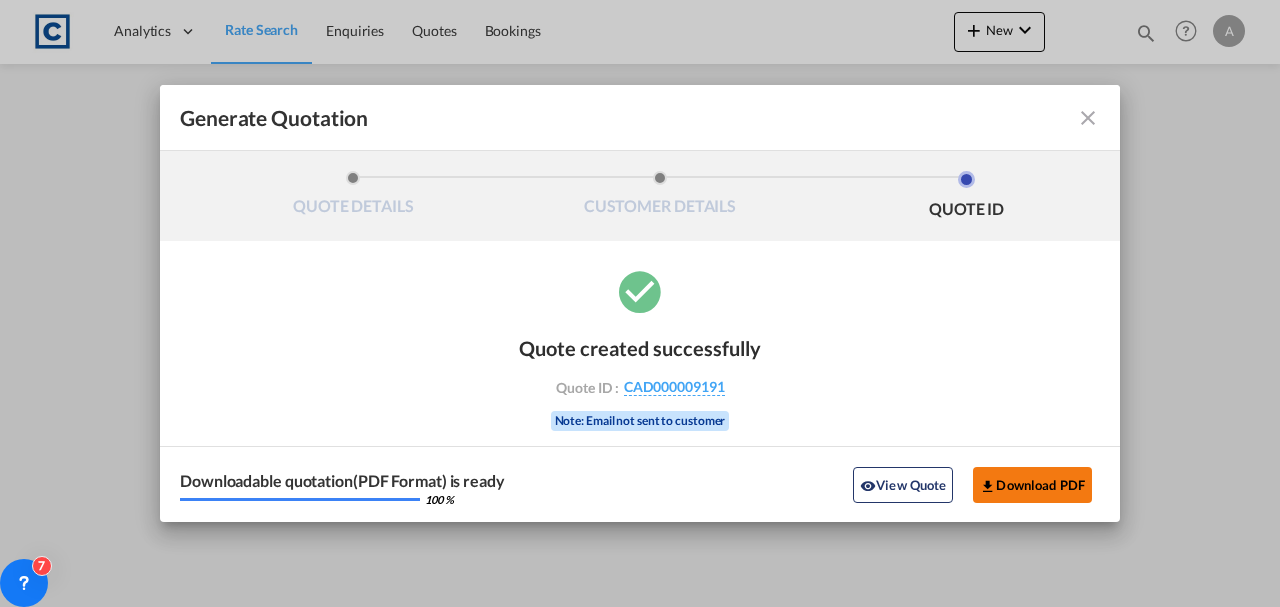 click on "Download PDF" at bounding box center [1032, 485] 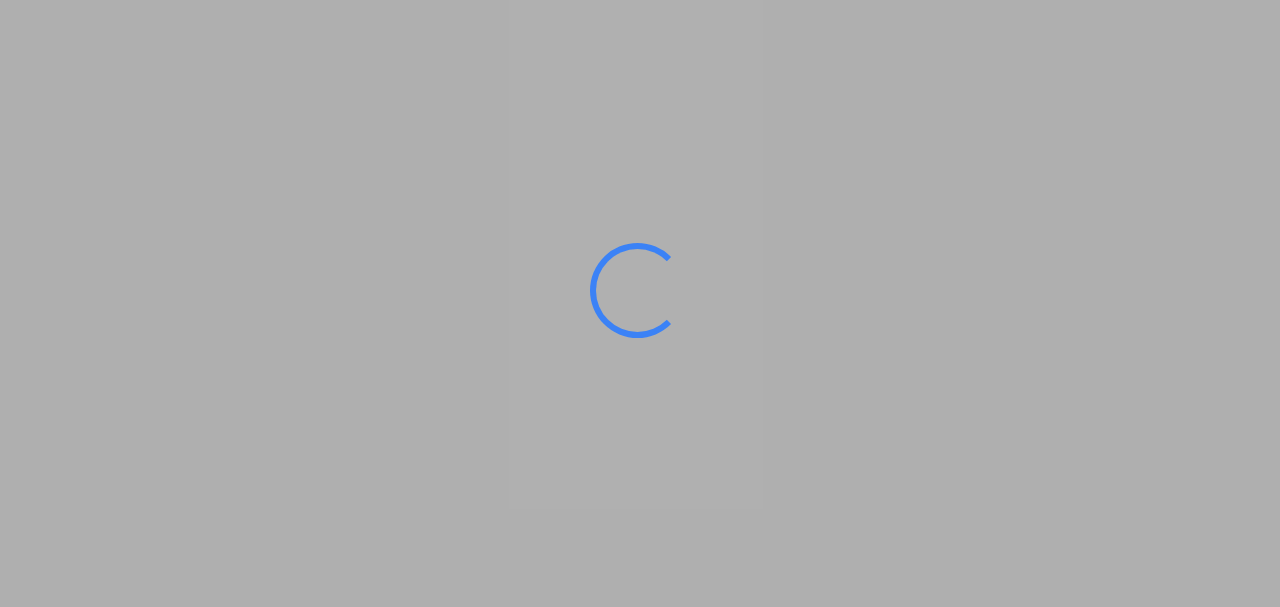 scroll, scrollTop: 0, scrollLeft: 0, axis: both 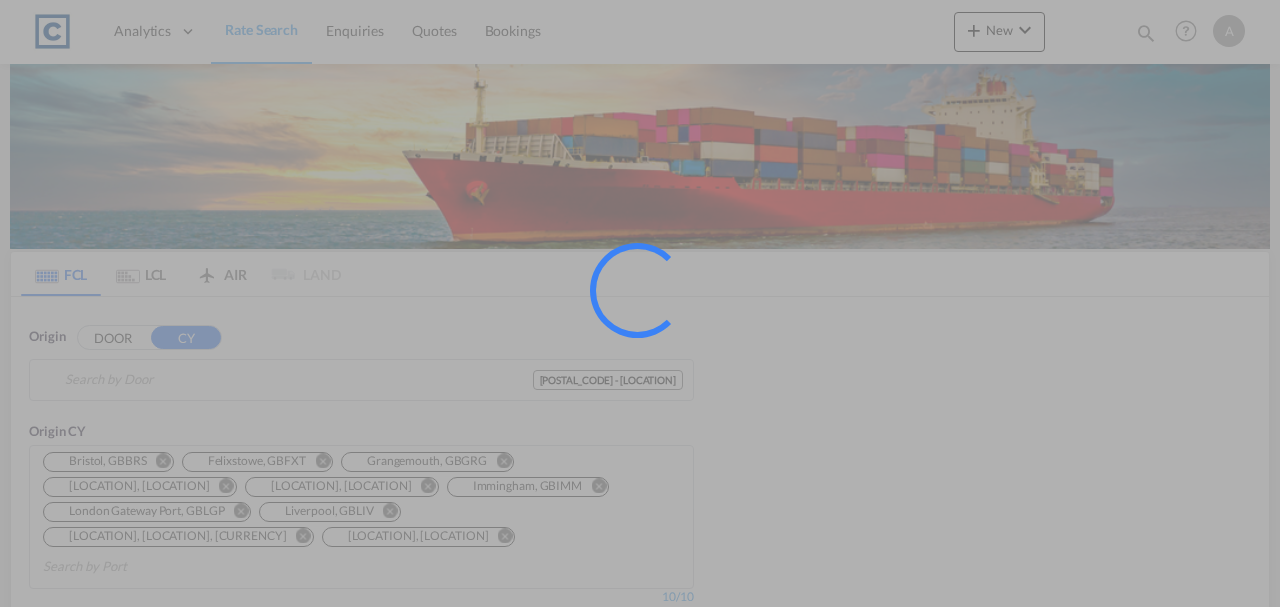type on "GB-SY16, Powys" 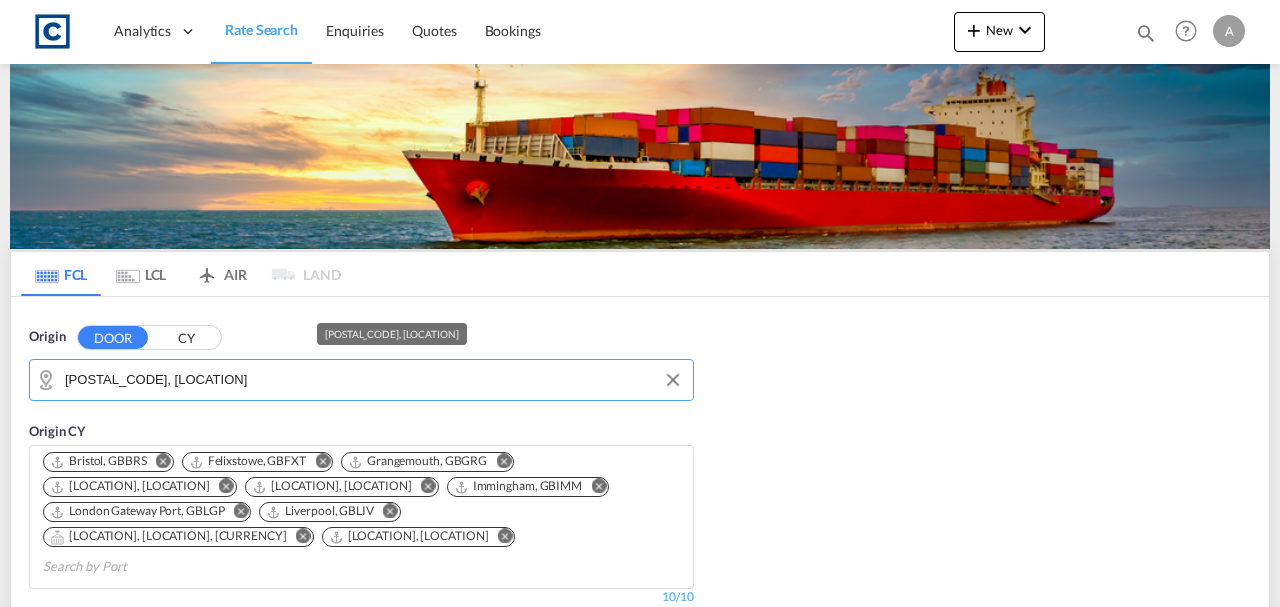 click on "GB-SY16, Powys" at bounding box center [374, 380] 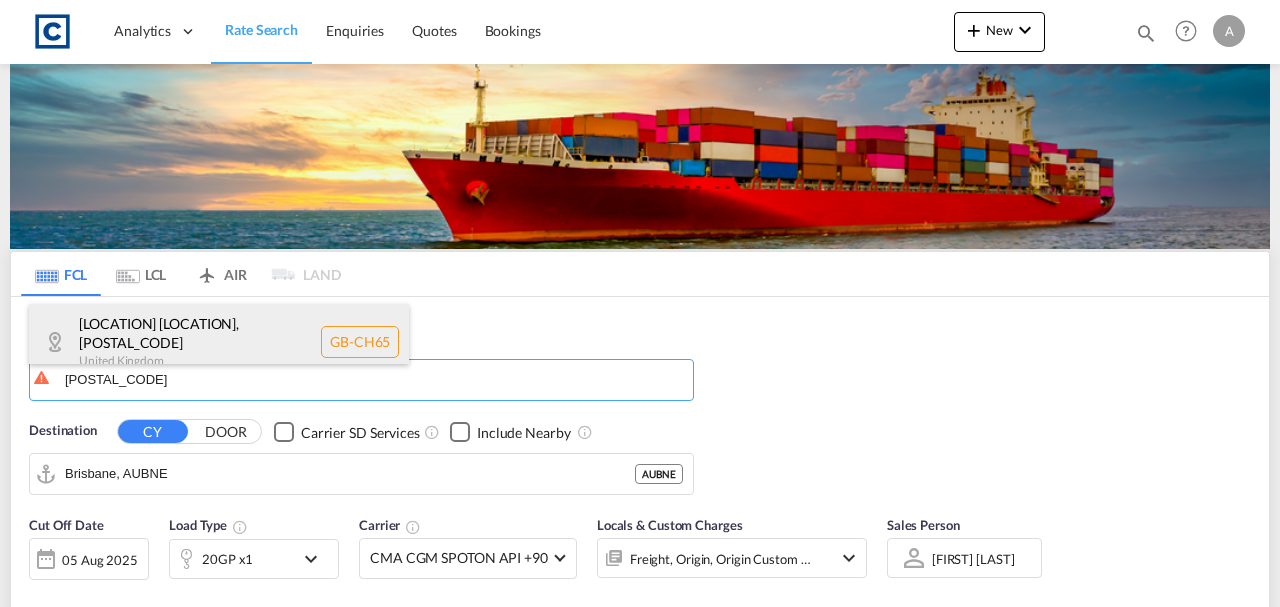 click on "Cheshire West and... ,
CH65
United Kingdom
GB-CH65" at bounding box center [219, 342] 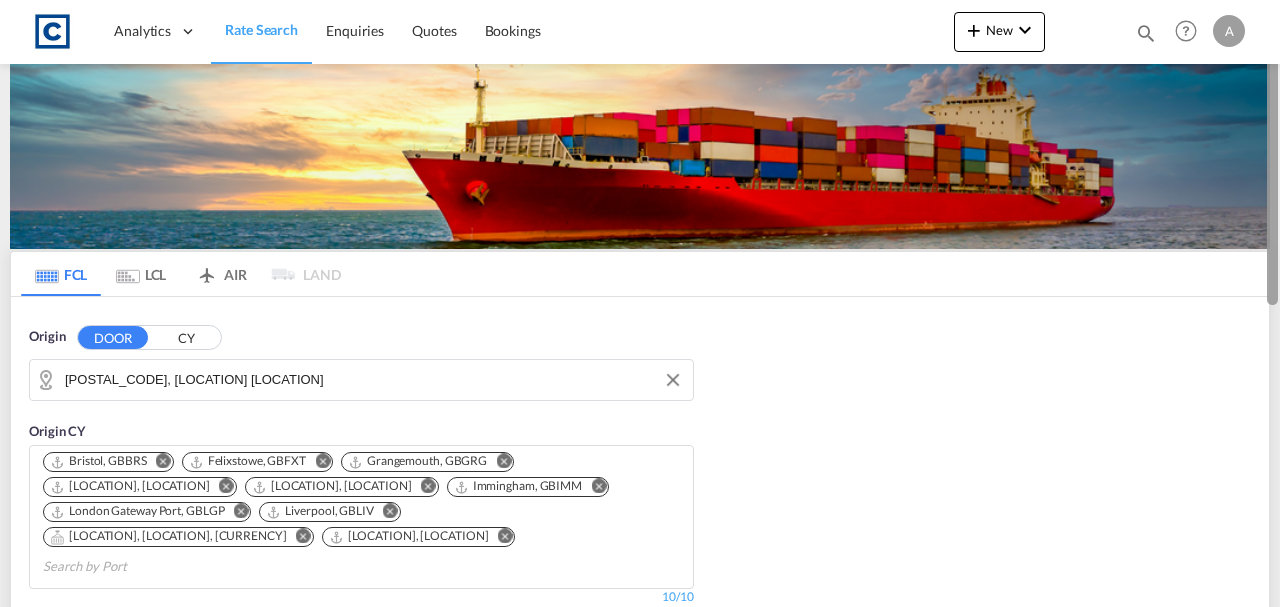 drag, startPoint x: 1279, startPoint y: 233, endPoint x: 1279, endPoint y: 254, distance: 21 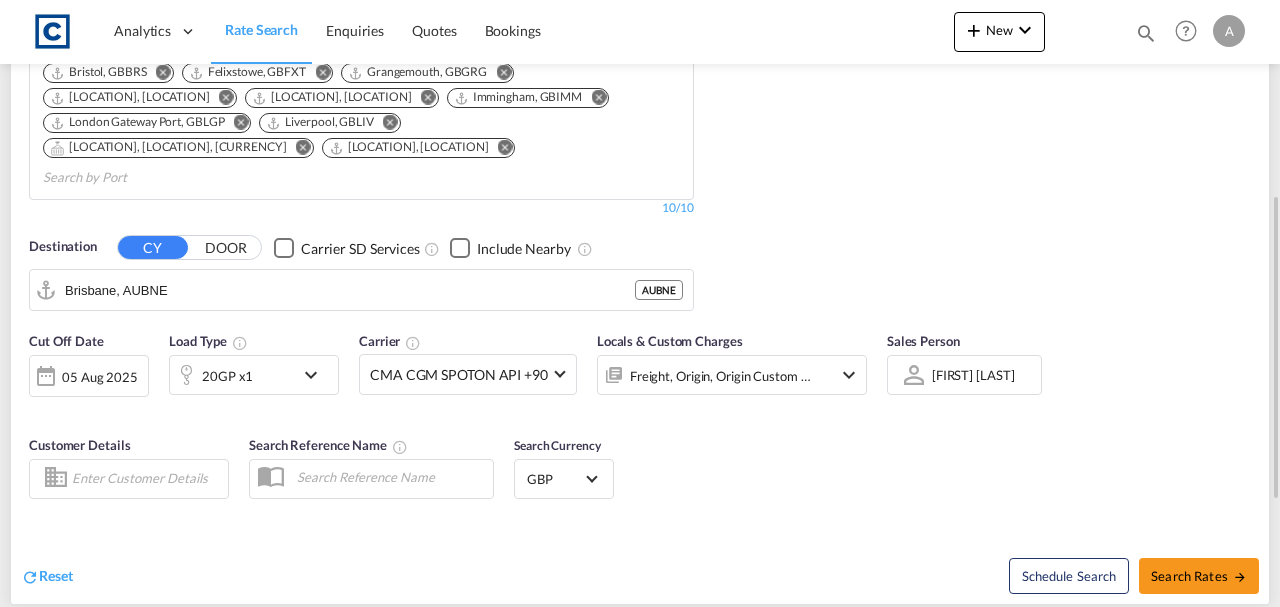 scroll, scrollTop: 359, scrollLeft: 0, axis: vertical 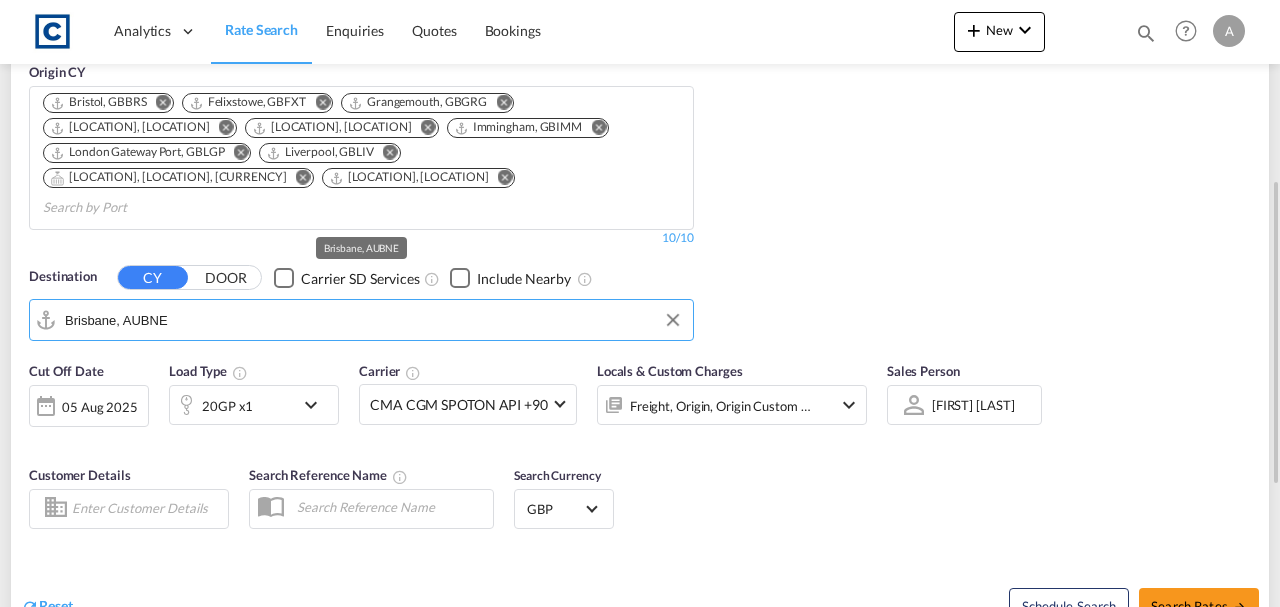 click on "Brisbane, AUBNE" at bounding box center [374, 320] 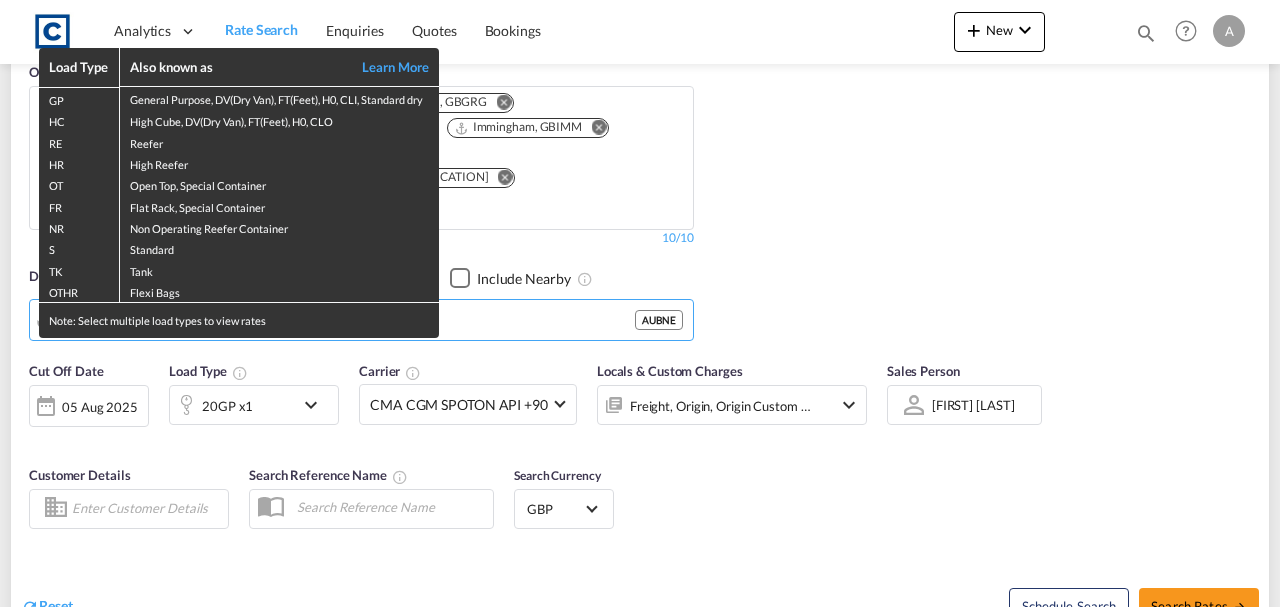 click on "Load Type Also known as Learn More GP
General Purpose, DV(Dry Van), FT(Feet), H0, CLI, Standard dry HC
High Cube, DV(Dry Van), FT(Feet), H0, CLO RE
Reefer HR
High Reefer OT
Open Top, Special Container FR
Flat Rack, Special Container NR
Non Operating Reefer Container S
Standard TK
Tank OTHR
Flexi Bags Note: Select multiple load types to view rates" at bounding box center (640, 303) 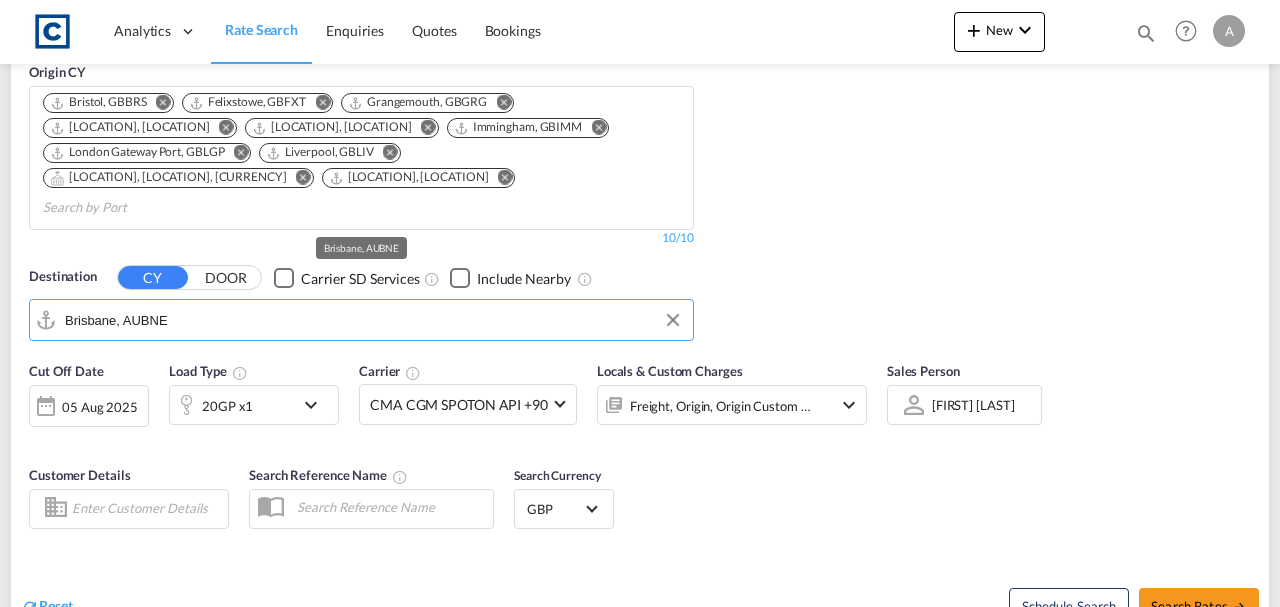 click on "Brisbane, AUBNE" at bounding box center [374, 320] 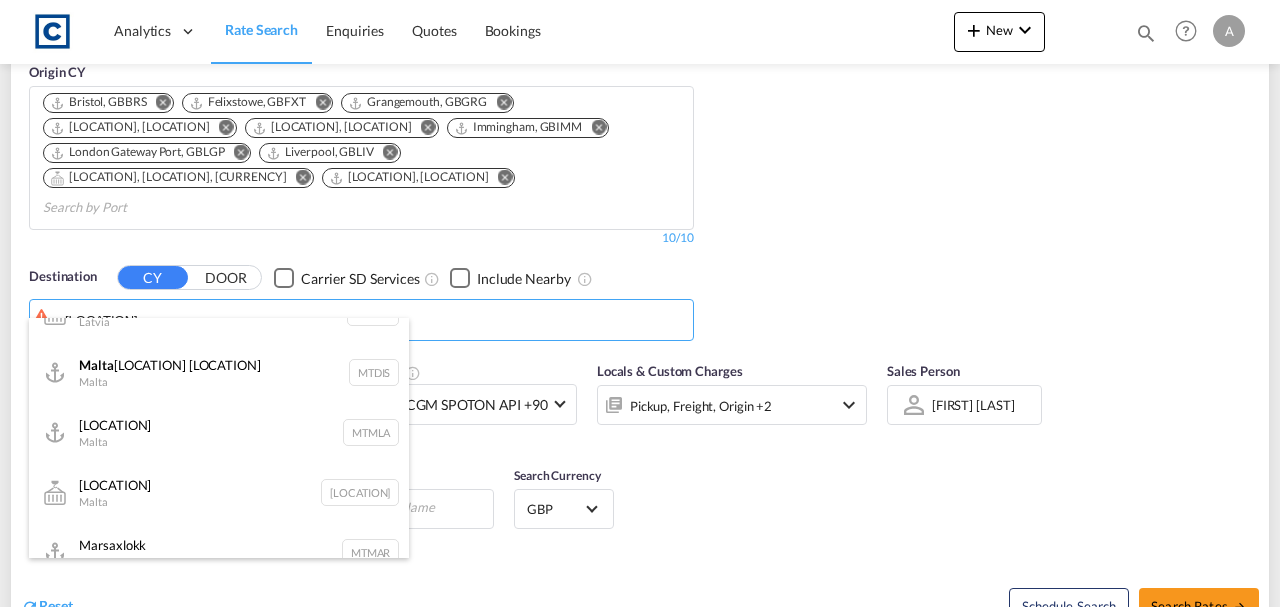scroll, scrollTop: 0, scrollLeft: 0, axis: both 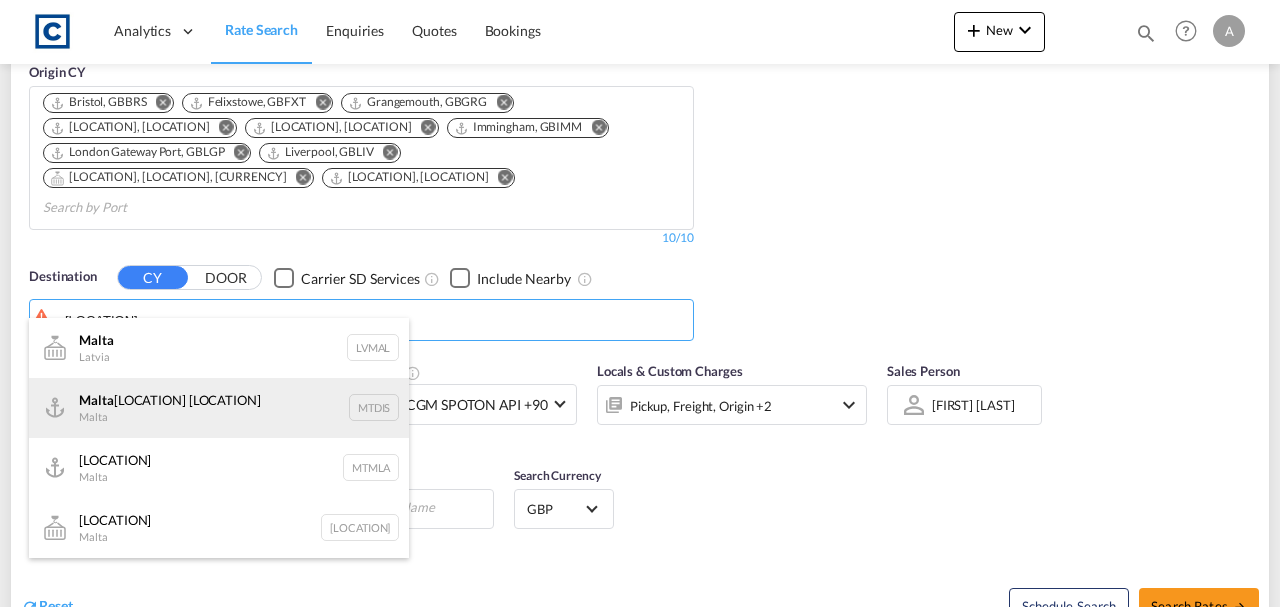 click on "Malta  Freeport Distripark
Malta
MTDIS" at bounding box center (219, 408) 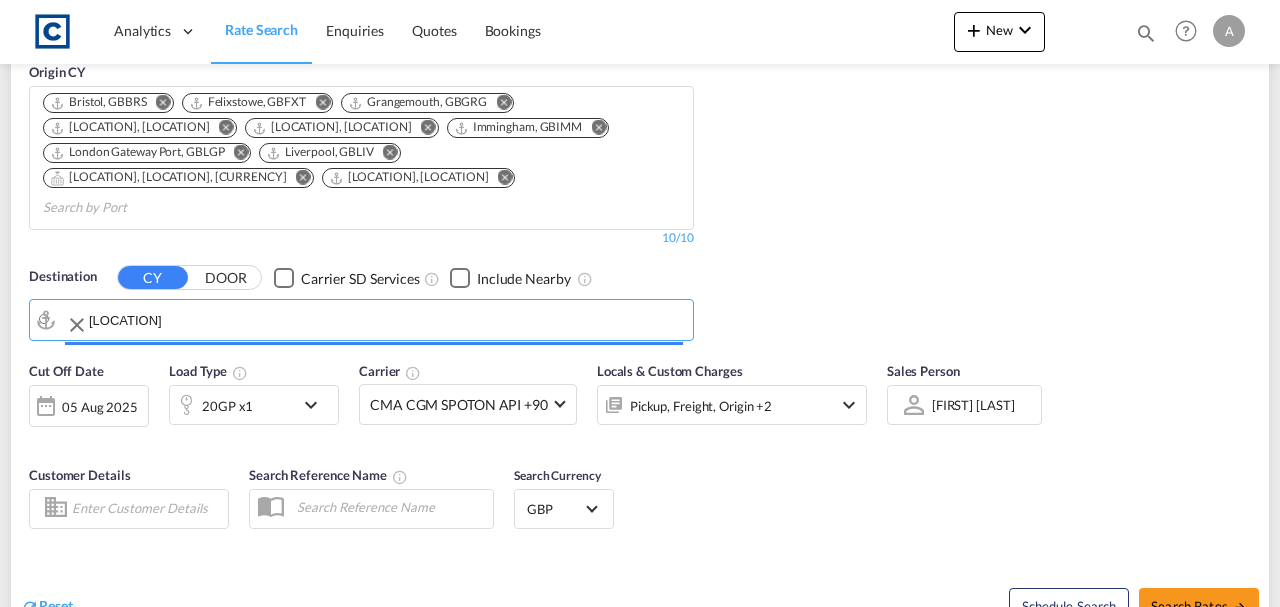 type on "Malta Freeport Distripark, MTDIS" 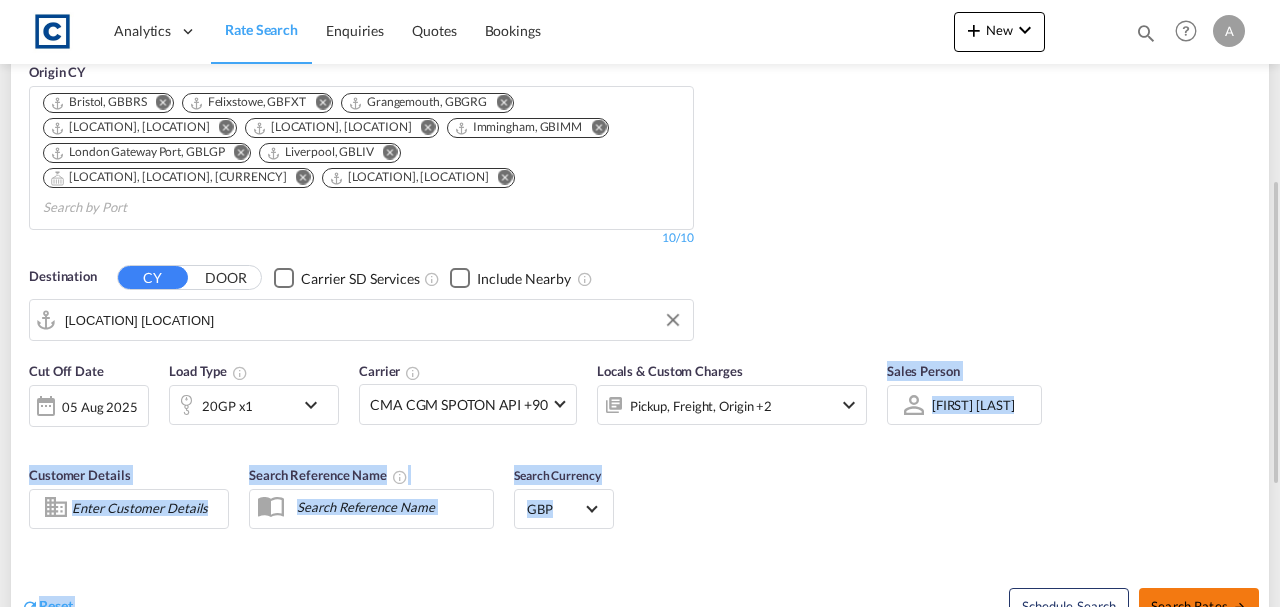 drag, startPoint x: 836, startPoint y: 406, endPoint x: 1209, endPoint y: 581, distance: 412.01215 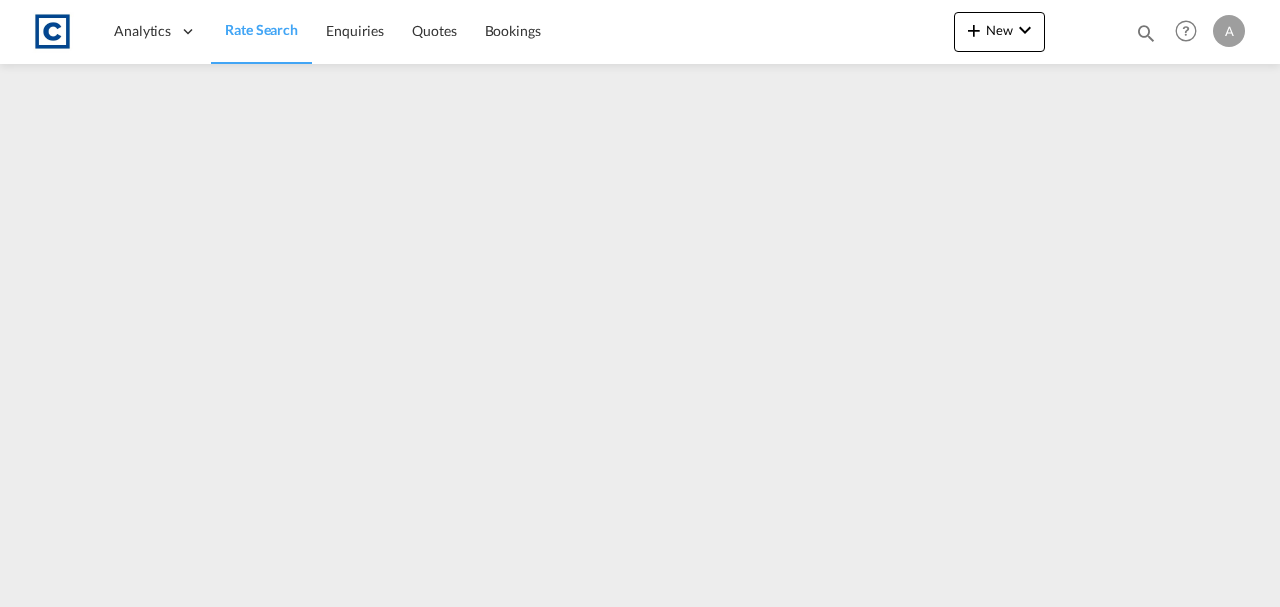 scroll, scrollTop: 0, scrollLeft: 0, axis: both 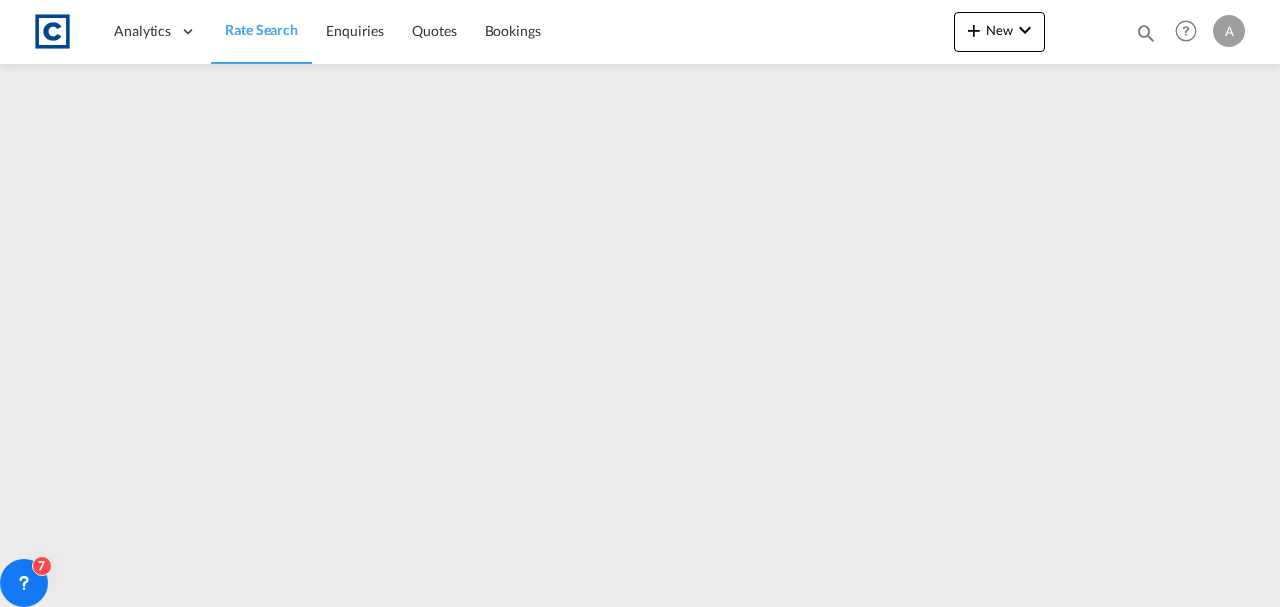 click on "Rate Search" at bounding box center (261, 29) 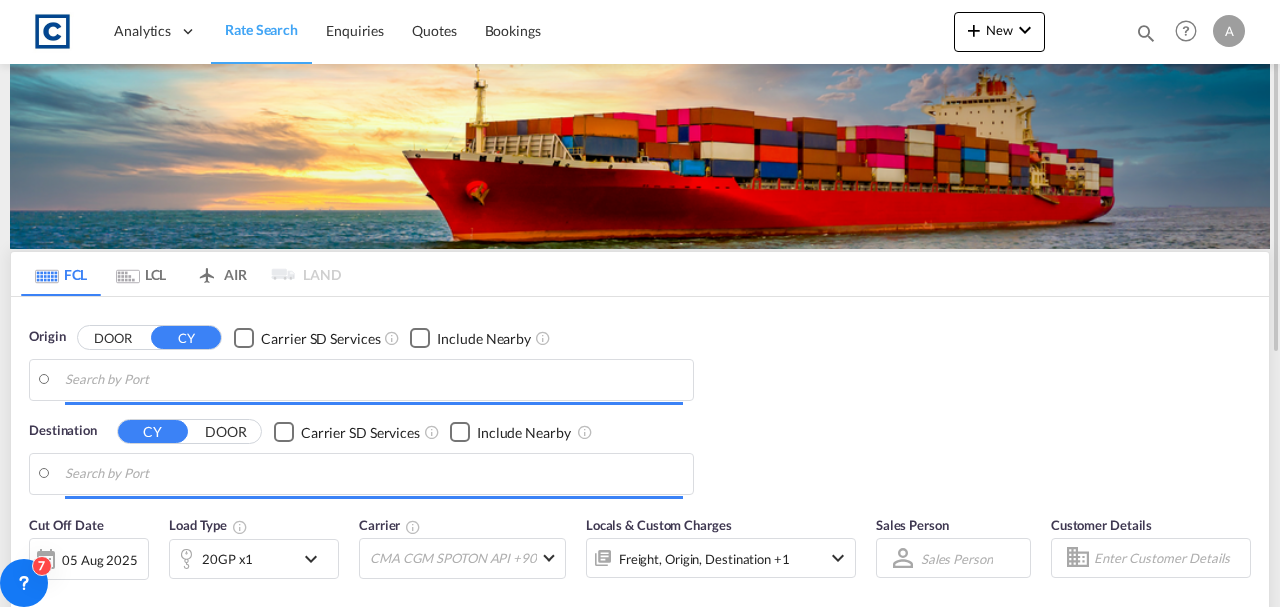 type on "GB-CH65, Cheshire West and Chester" 